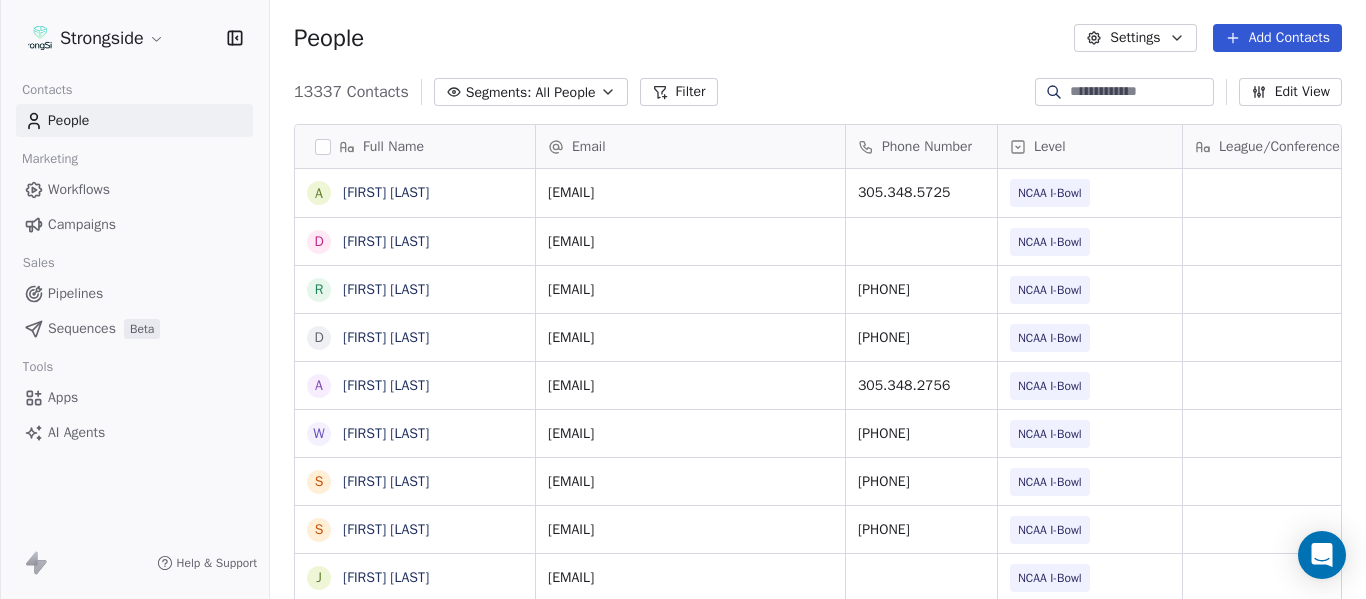 scroll, scrollTop: 0, scrollLeft: 0, axis: both 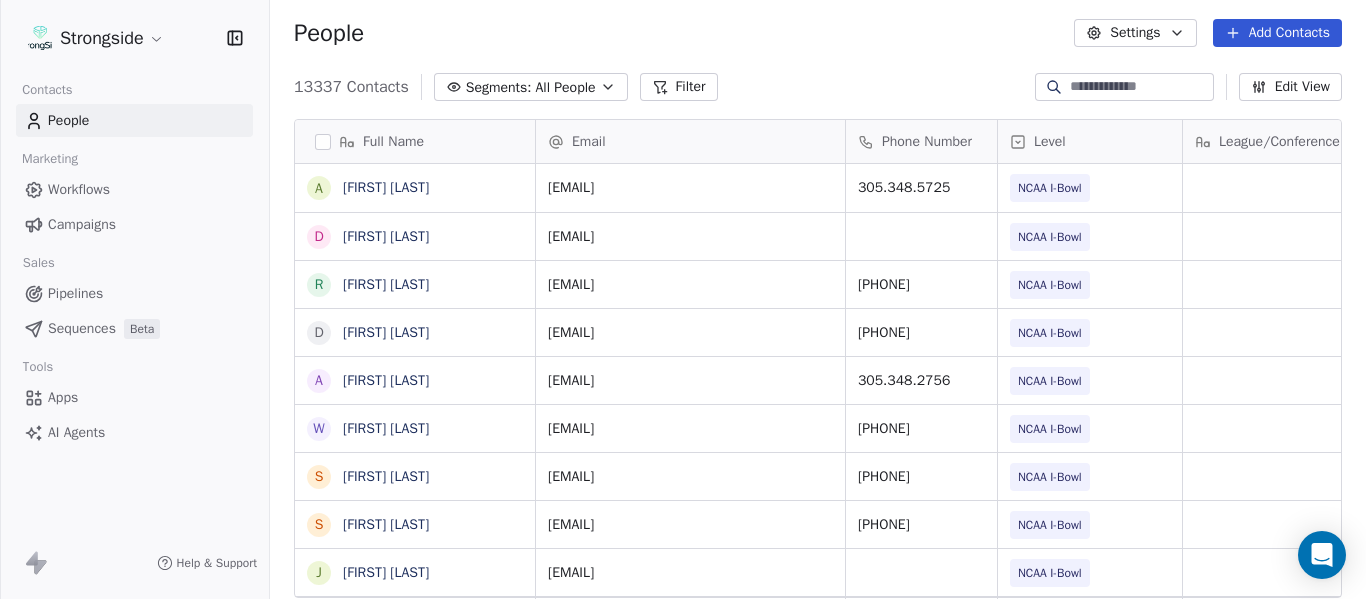 click on "Add Contacts" at bounding box center (1277, 33) 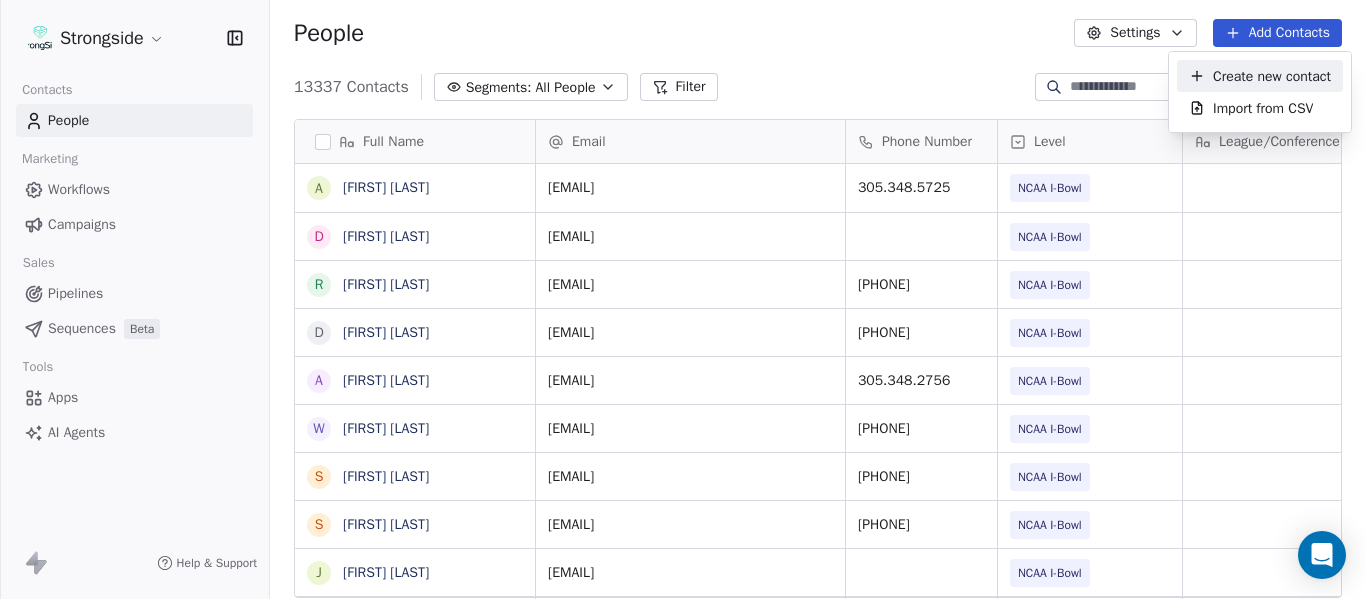 click on "Create new contact" at bounding box center (1272, 76) 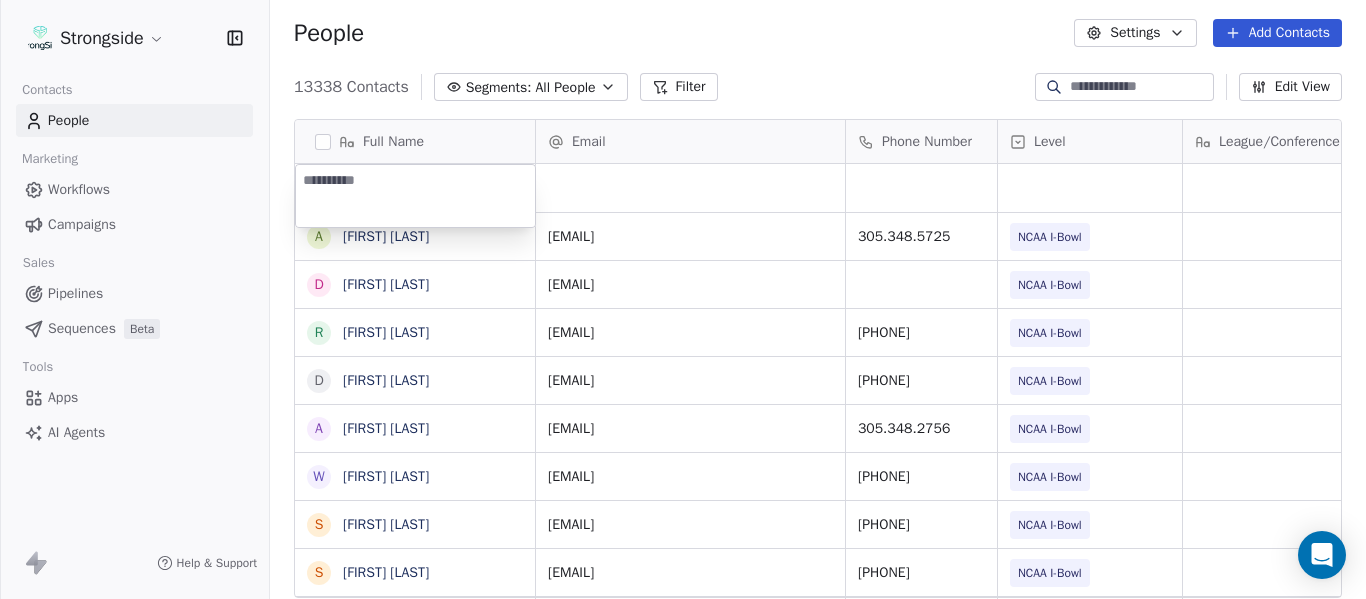 type on "*********" 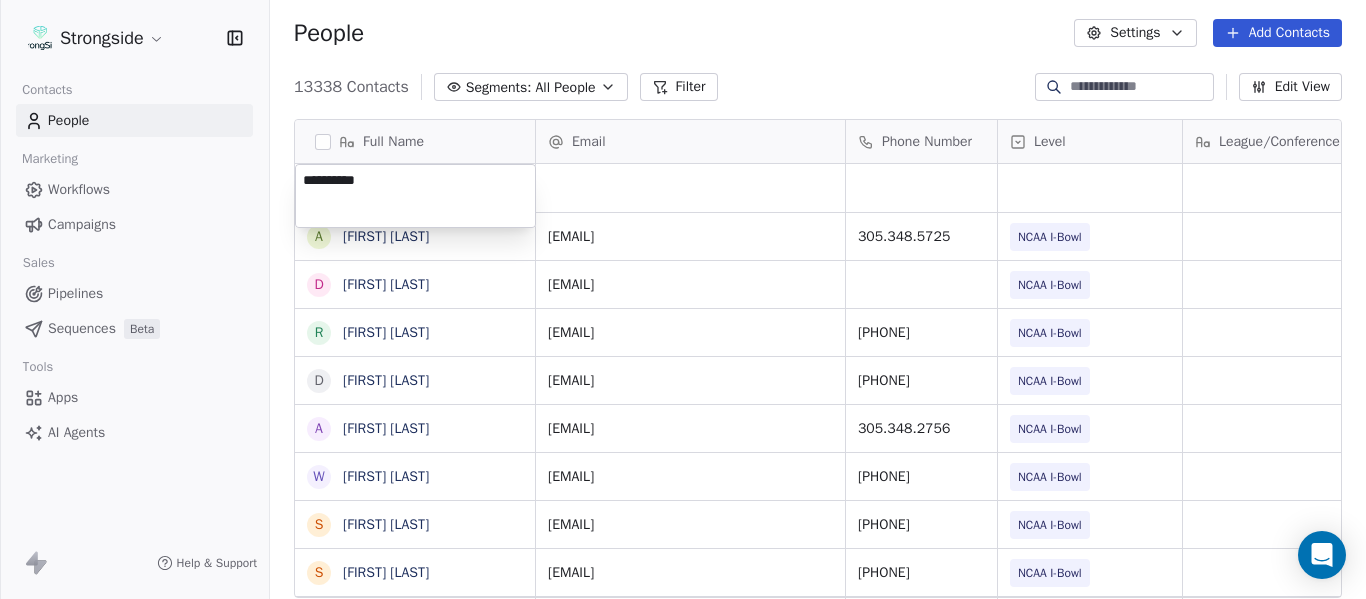 click on "Strongside Contacts People Marketing Workflows Campaigns Sales Pipelines Sequences Beta Tools Apps AI Agents Help & Support People Settings Add Contacts 13338 Contacts Segments: All People Filter Edit View Tag Add to Sequence Export Full Name A [LAST] D [LAST] R [LAST] D [LAST] A [LAST] W [LAST] S [LAST] S [LAST] J [LAST] H [LAST] K [LAST] K [LAST] C [LAST] L [LAST] [LAST] D [LAST] [LAST] K [LAST] [LAST] C [LAST] [LAST] T [LAST] [LAST] A [LAST] [LAST] B [LAST] [LAST] D [LAST] [LAST] A [LAST] [LAST] S [LAST] [LAST] J [LAST] [LAST] Email Phone Number Level League/Conference Organization Tags Created Date BST Jul 21, 2025 04:24 PM [EMAIL] [PHONE]
NCAA I-Bowl [ORGANIZATION] Jul 21, 2025 02:19 PM [EMAIL] NCAA I-Bowl [ORGANIZATION] Jul 21, 2025 02:18 PM [EMAIL] [PHONE]
NCAA I-Bowl [PHONE]" at bounding box center [683, 299] 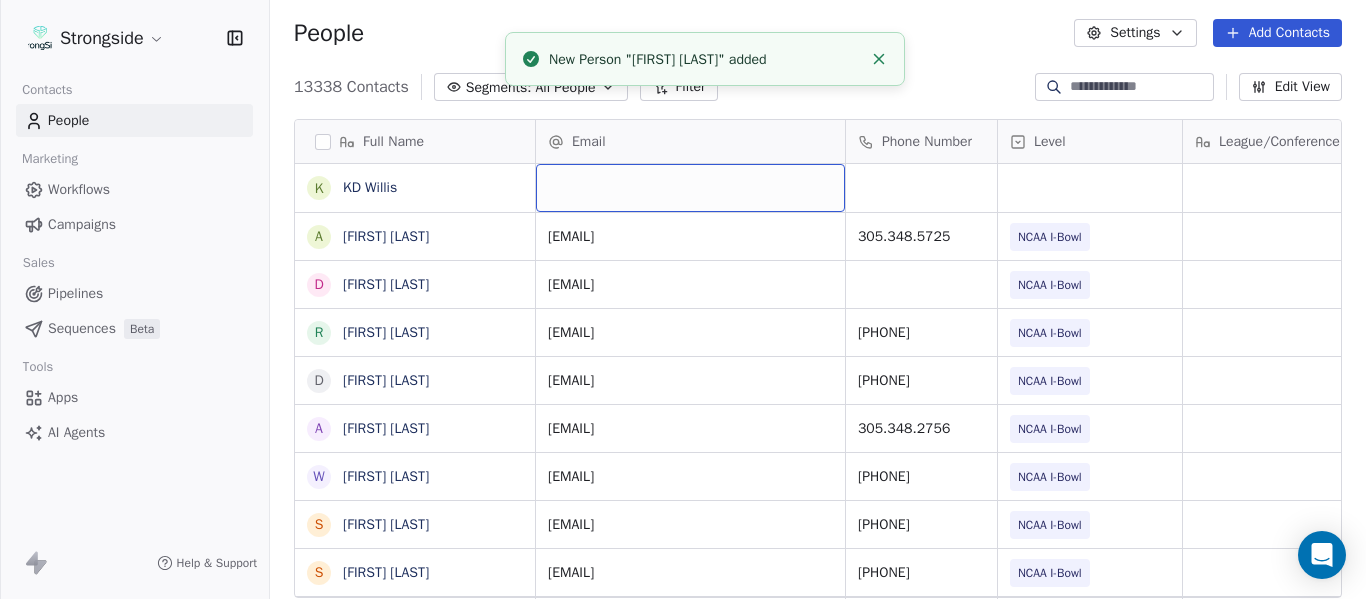 click at bounding box center [690, 188] 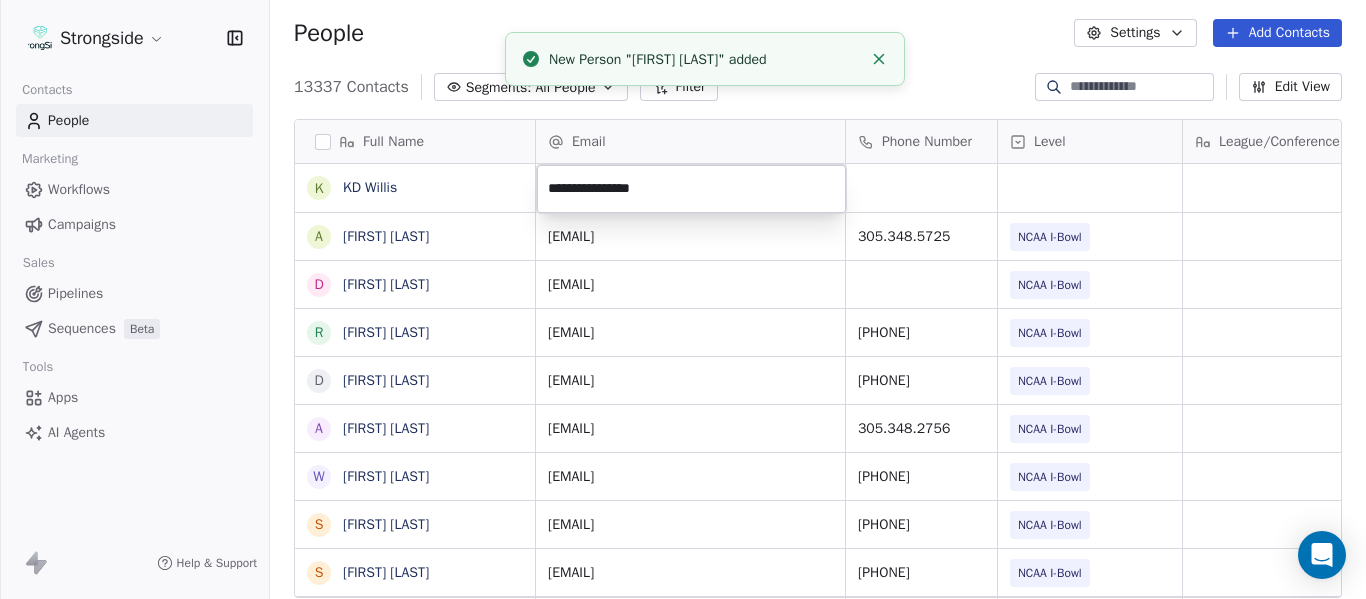 type on "**********" 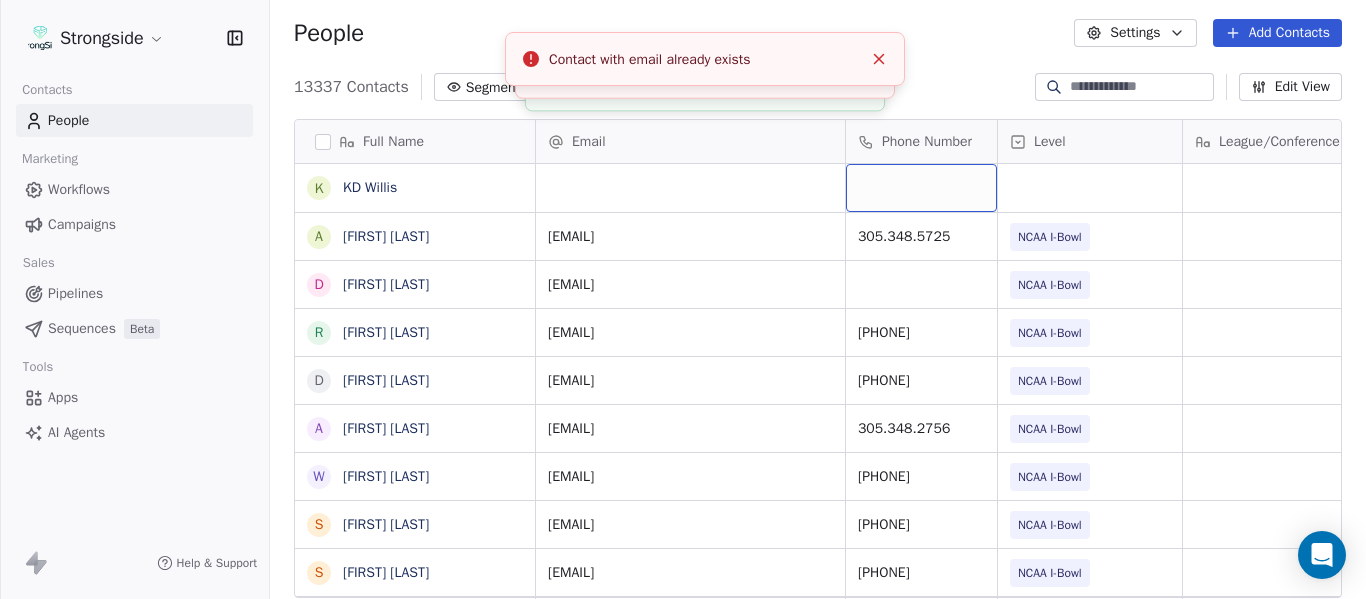 click at bounding box center (921, 188) 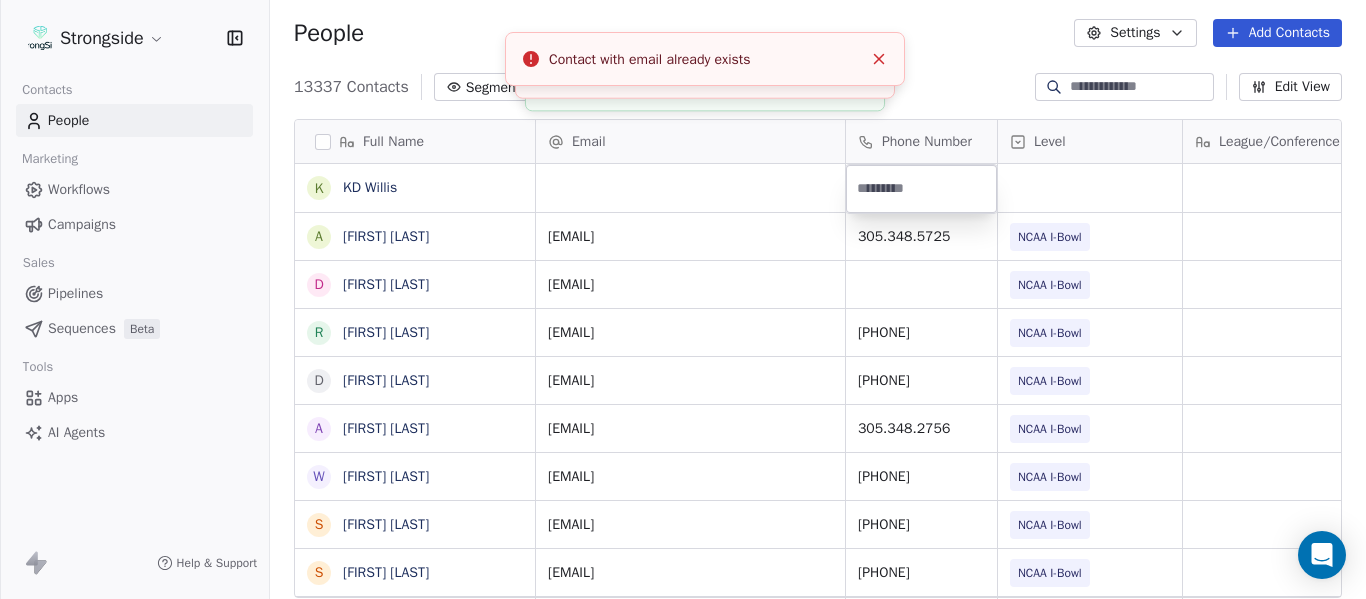 click on "Strongside Contacts People Marketing Workflows Campaigns Sales Pipelines Sequences Beta Tools Apps AI Agents Help & Support People Settings Add Contacts 13337 Contacts Segments: All People Filter Edit View Tag Add to Sequence Export Full Name K [FIRST] [LAST] A [FIRST] [LAST] D [FIRST] [LAST] R [FIRST] [LAST] D [FIRST] [LAST] A [FIRST] [LAST] W [FIRST] [LAST] S [FIRST] [LAST] S [FIRST] [LAST] J [FIRST] [LAST] H [FIRST] [LAST] K [FIRST] [LAST] K [FIRST] [LAST] C [FIRST] [LAST] L [FIRST] [LAST] D [FIRST] [LAST] K [FIRST] [LAST] B [FIRST] [LAST] C [FIRST] [LAST] D [FIRST] [LAST] K [FIRST] [LAST] K [FIRST] [LAST] C [FIRST] [LAST] T [FIRST] [LAST] A [FIRST] [LAST] B [FIRST] [LAST] D [FIRST] [LAST] A [FIRST] [LAST] S [FIRST] [LAST] J [FIRST] [LAST] Email Phone Number Level League/Conference Organization Tags Created Date BST [DATE] [TIME] [EMAIL] [PHONE] NCAA I-Bowl [UNIVERSITY] [DATE] [TIME] [EMAIL] NCAA I-Bowl [UNIVERSITY] [DATE] [TIME] [EMAIL] [PHONE] NCAA I-Bowl" at bounding box center [683, 299] 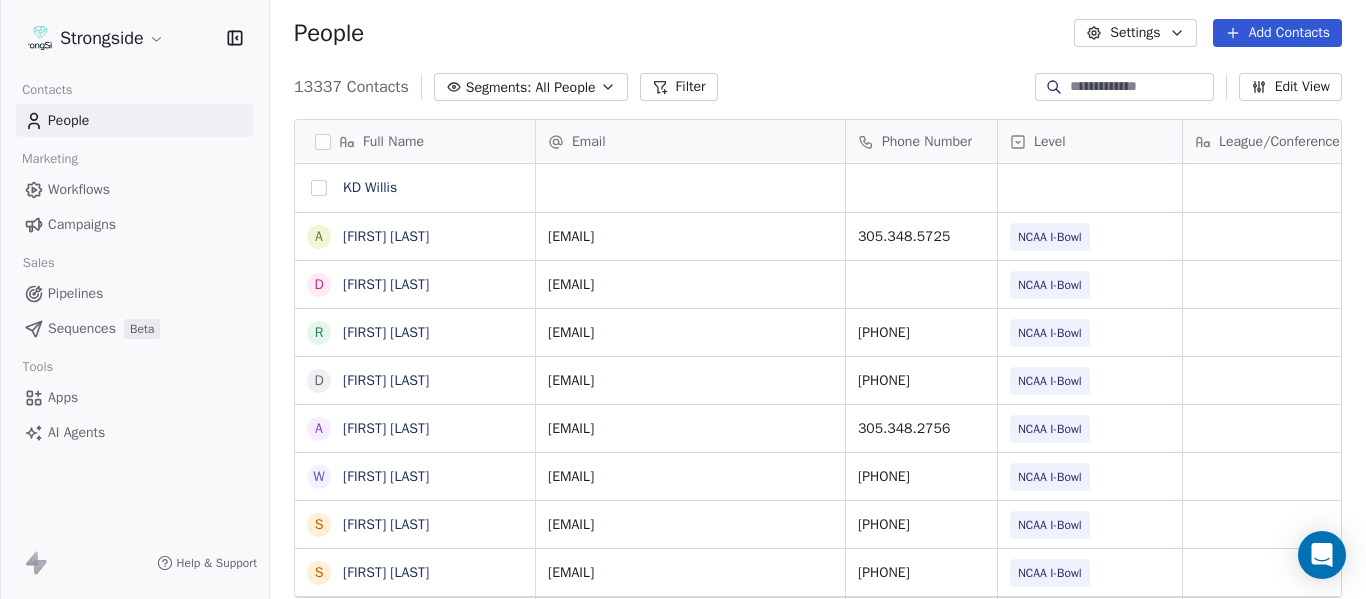 click at bounding box center [319, 188] 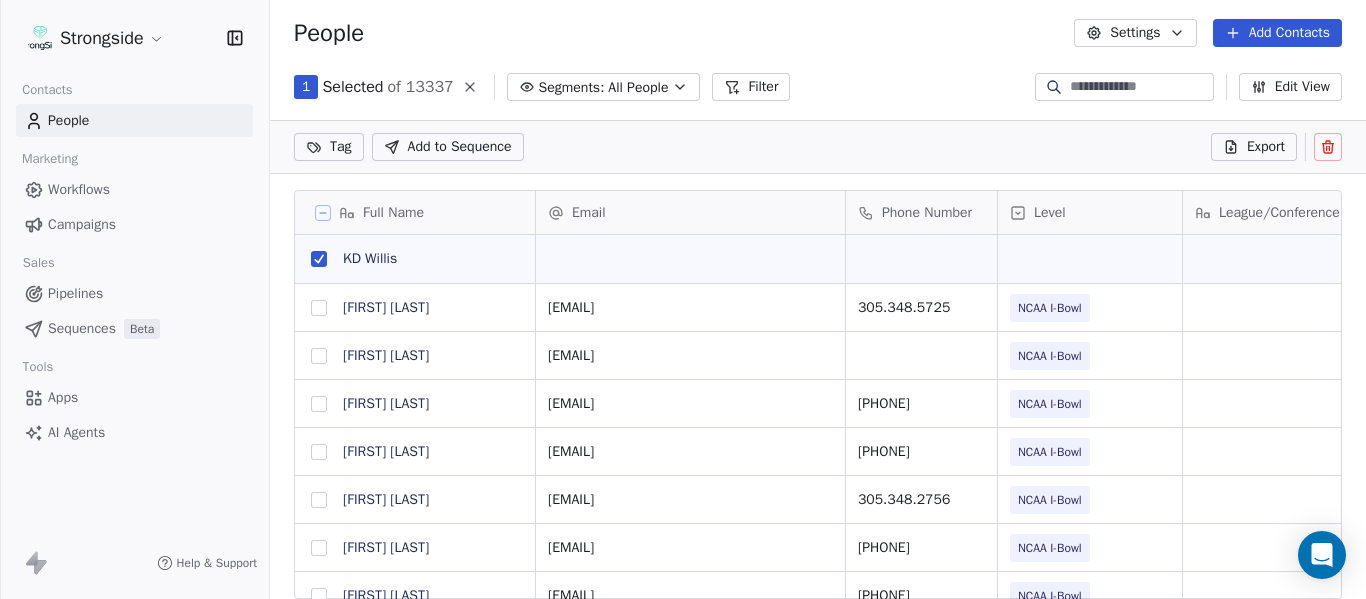 scroll, scrollTop: 442, scrollLeft: 1081, axis: both 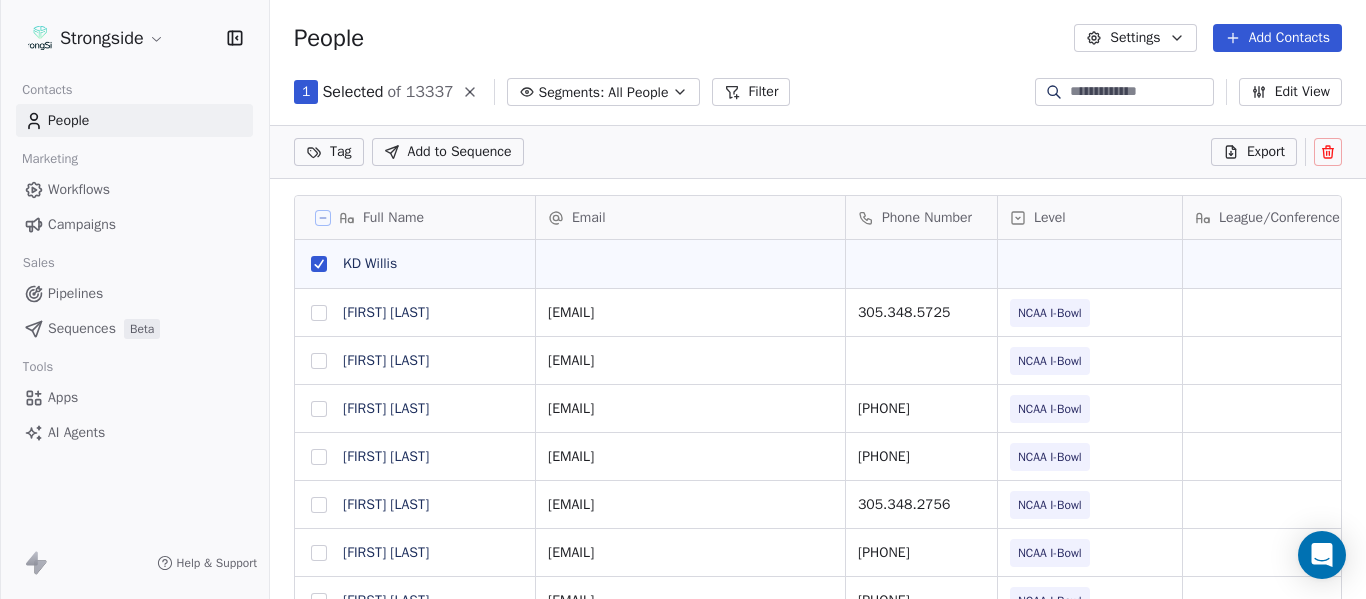 click 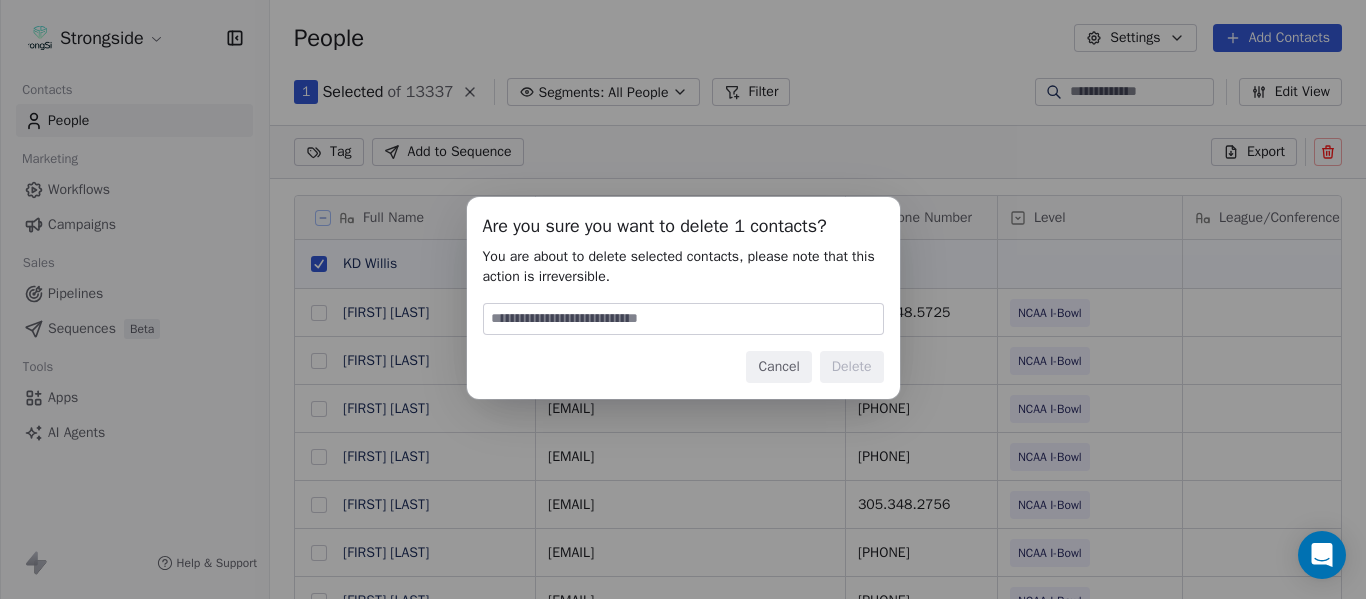 click on "Are you sure you want to delete 1 contacts? You are about to delete selected contacts, please note that this action is irreversible. Cancel Delete" at bounding box center (683, 298) 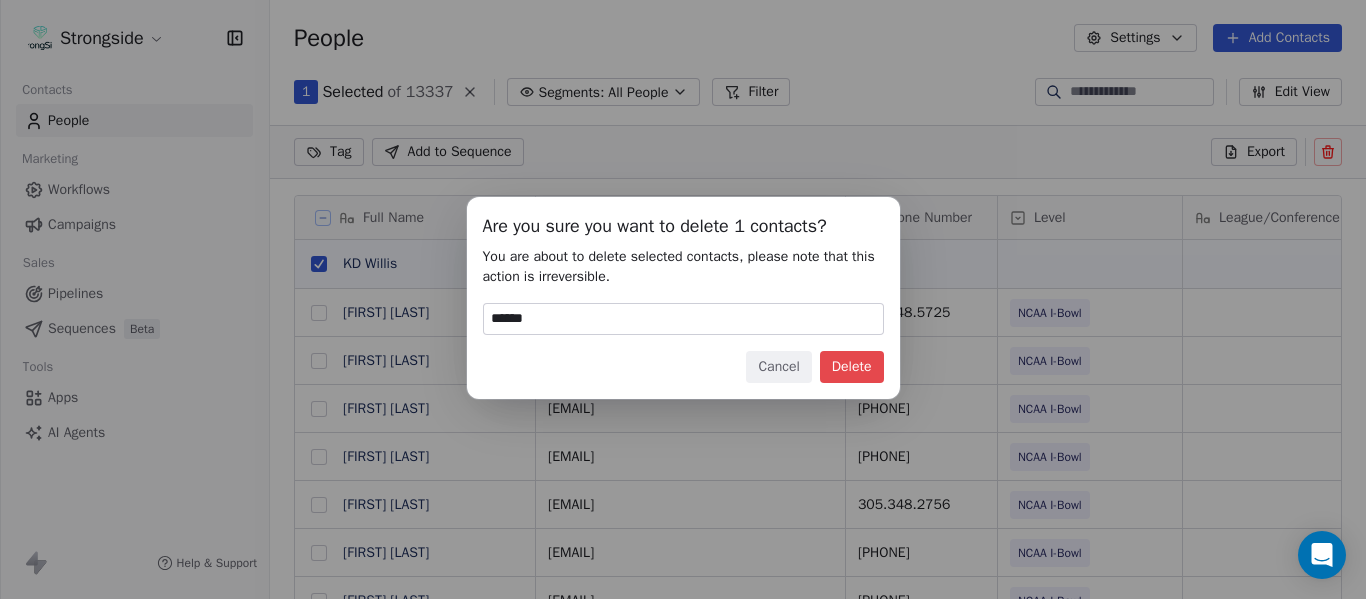 click on "Delete" at bounding box center (852, 367) 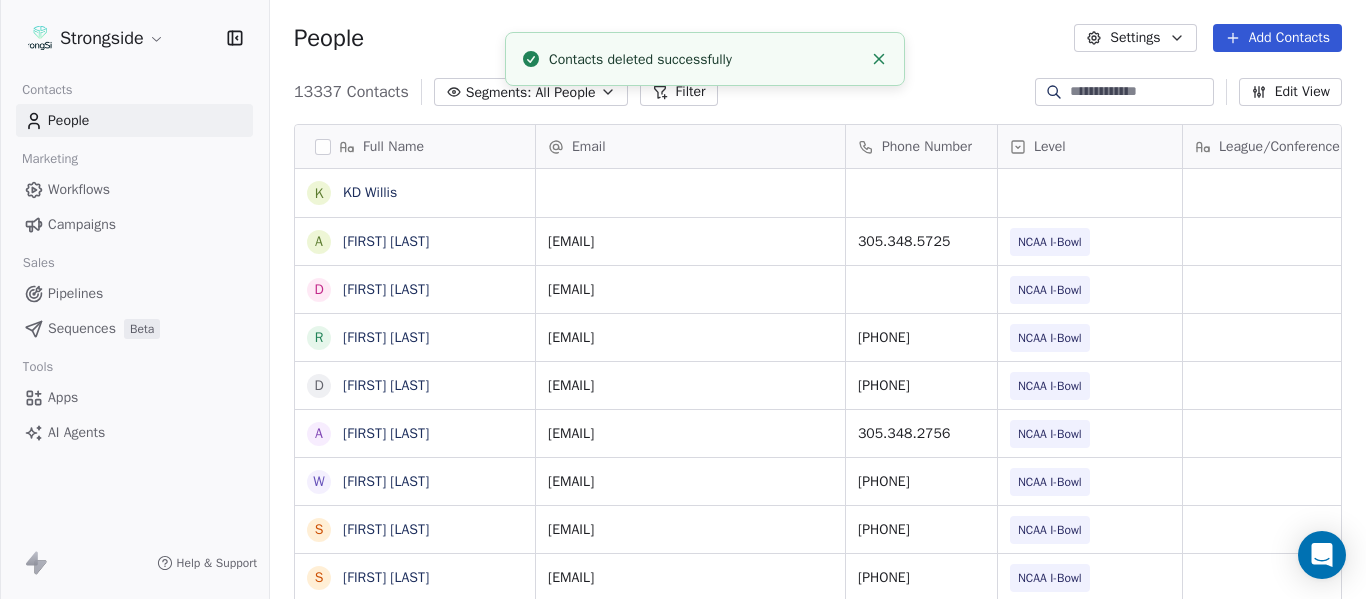 scroll, scrollTop: 16, scrollLeft: 16, axis: both 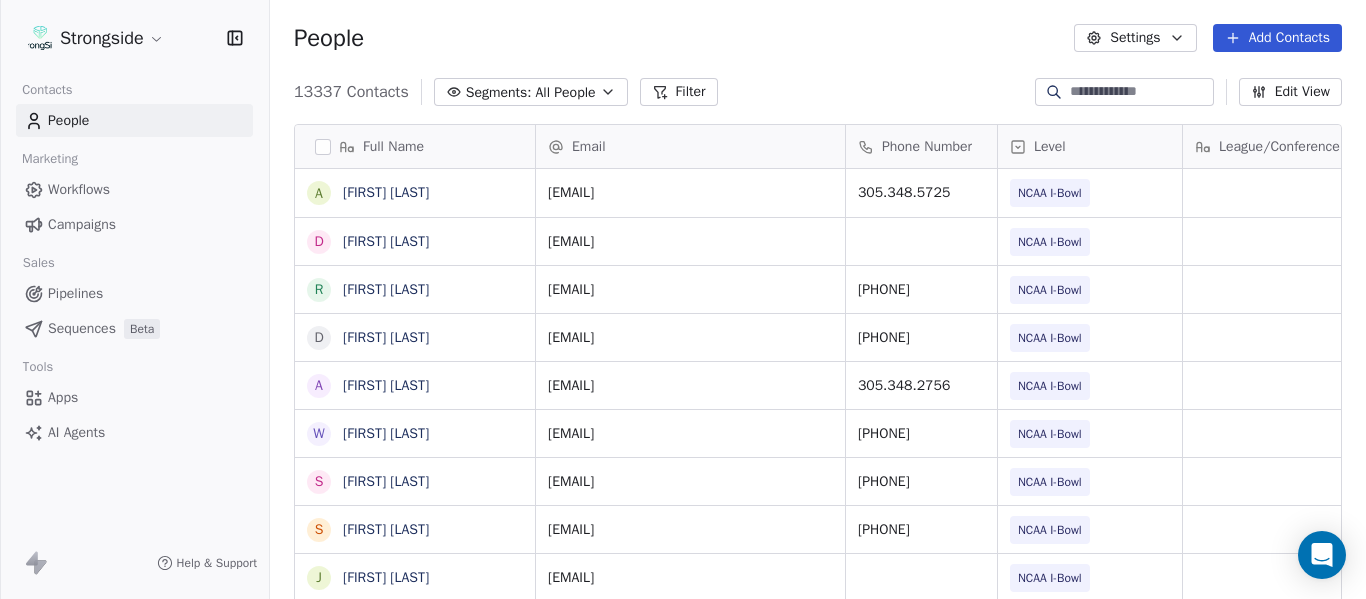 click on "Add Contacts" at bounding box center [1277, 38] 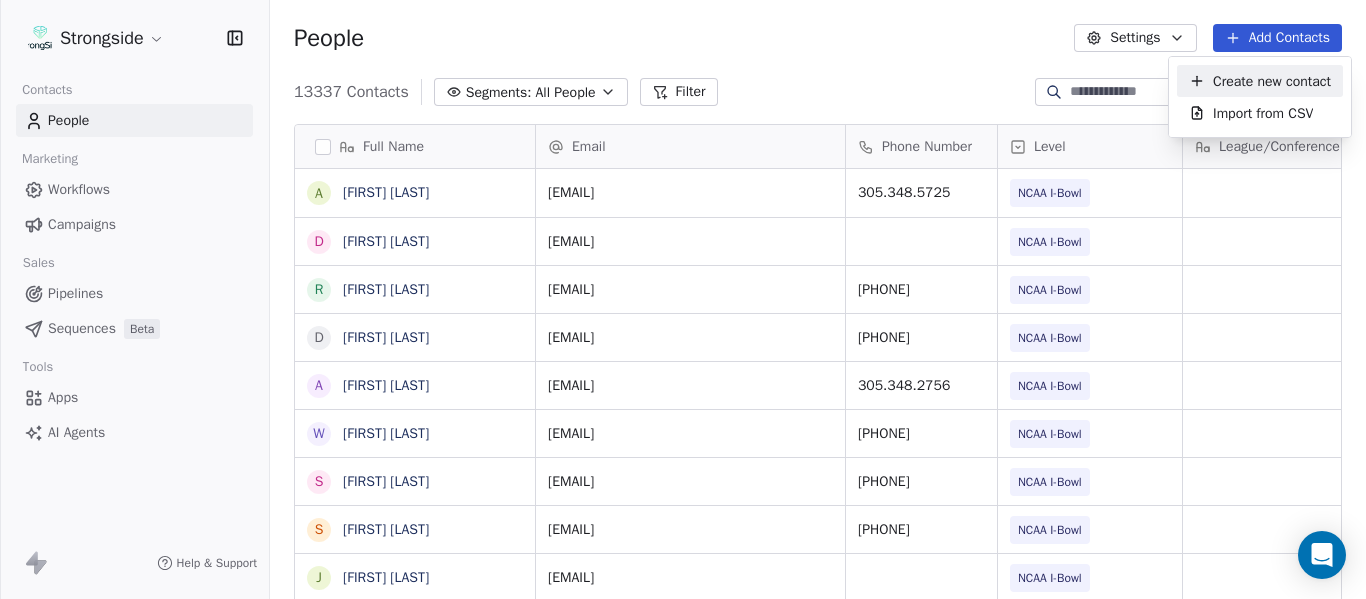 click on "Create new contact" at bounding box center (1272, 81) 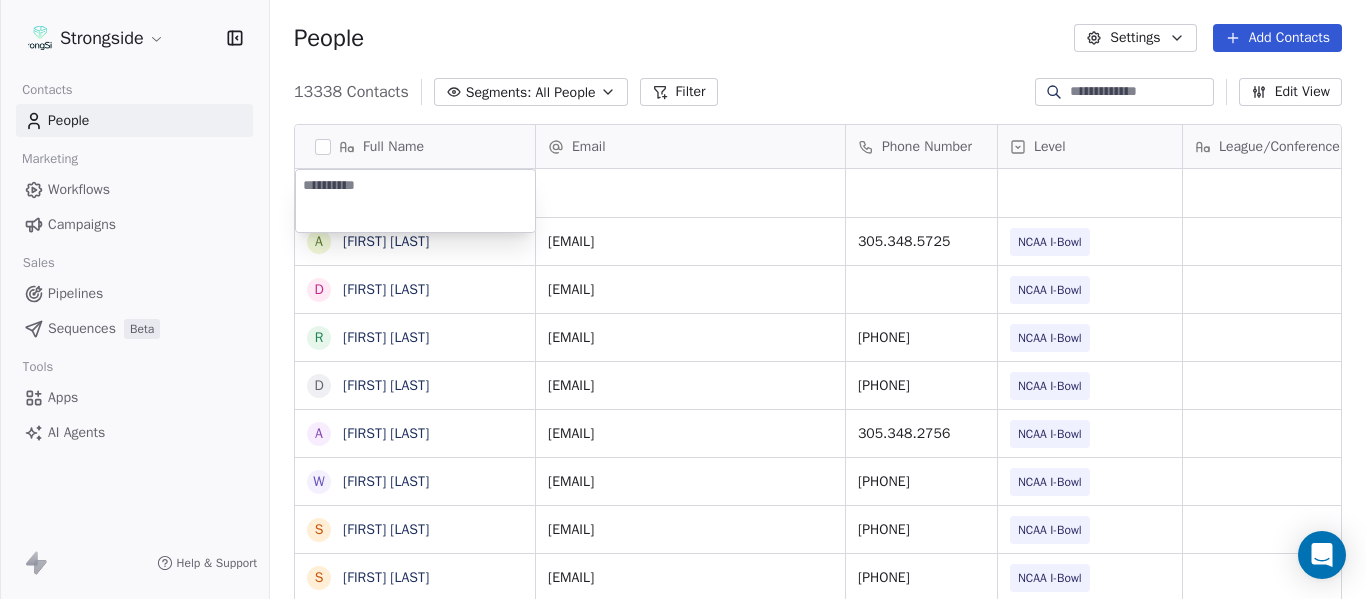 type on "**********" 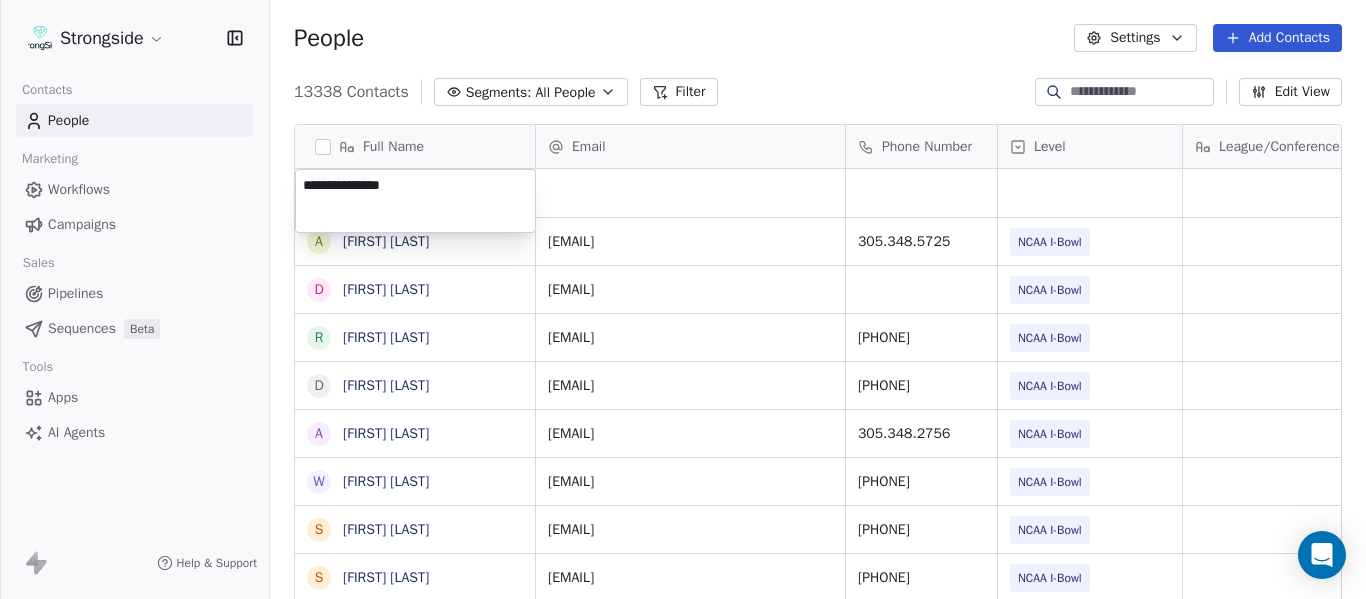 click on "Strongside Contacts People Marketing Workflows Campaigns Sales Pipelines Sequences Beta Tools Apps AI Agents Help & Support People Settings Add Contacts 13338 Contacts Segments: All People Filter Edit View Tag Add to Sequence Export Full Name A [LAST] D [LAST] R [LAST] D [LAST] A [LAST] W [LAST] S [LAST] S [LAST] J [LAST] H [LAST] K [LAST] K [LAST] C [LAST] L [LAST] [LAST] D [LAST] [LAST] K [LAST] [LAST] C [LAST] [LAST] T [LAST] [LAST] A [LAST] [LAST] B [LAST] [LAST] D [LAST] [LAST] A [LAST] [LAST] S [LAST] [LAST] J [LAST] [LAST] Email Phone Number Level League/Conference Organization Tags Created Date BST Jul 21, 2025 04:24 PM [EMAIL] [PHONE]
NCAA I-Bowl [ORGANIZATION] Jul 21, 2025 02:19 PM [EMAIL] NCAA I-Bowl [ORGANIZATION] Jul 21, 2025 02:18 PM [EMAIL] [PHONE]
NCAA I-Bowl [PHONE]" at bounding box center (683, 299) 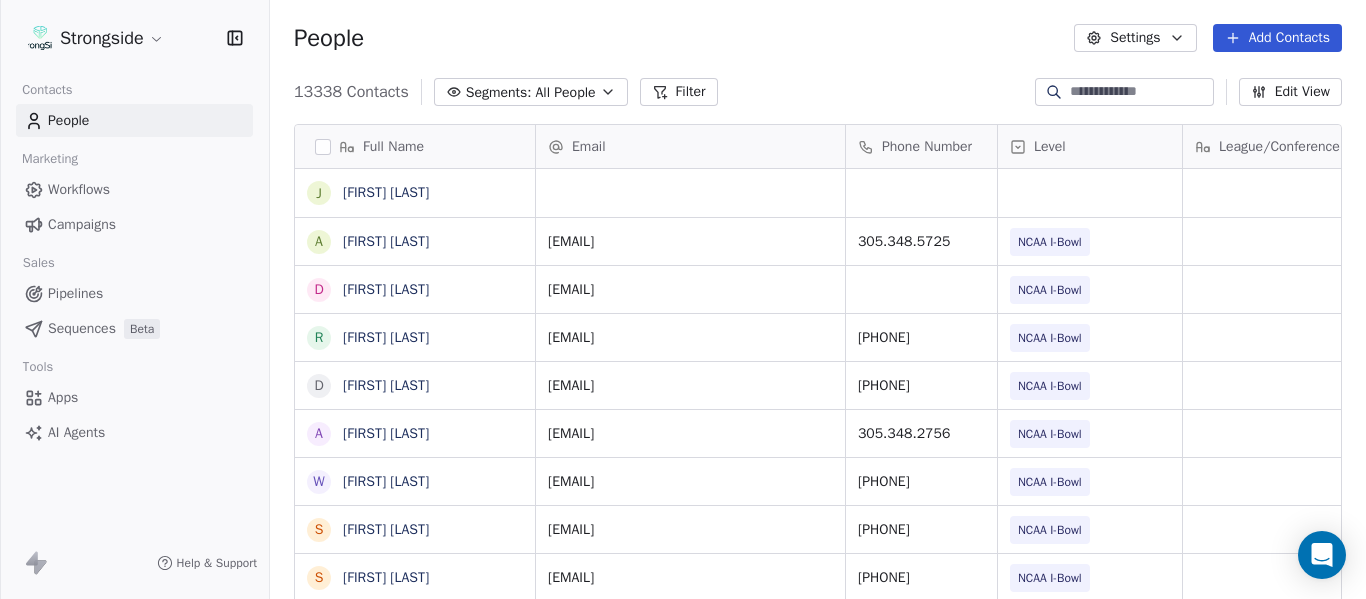 scroll, scrollTop: 5, scrollLeft: 0, axis: vertical 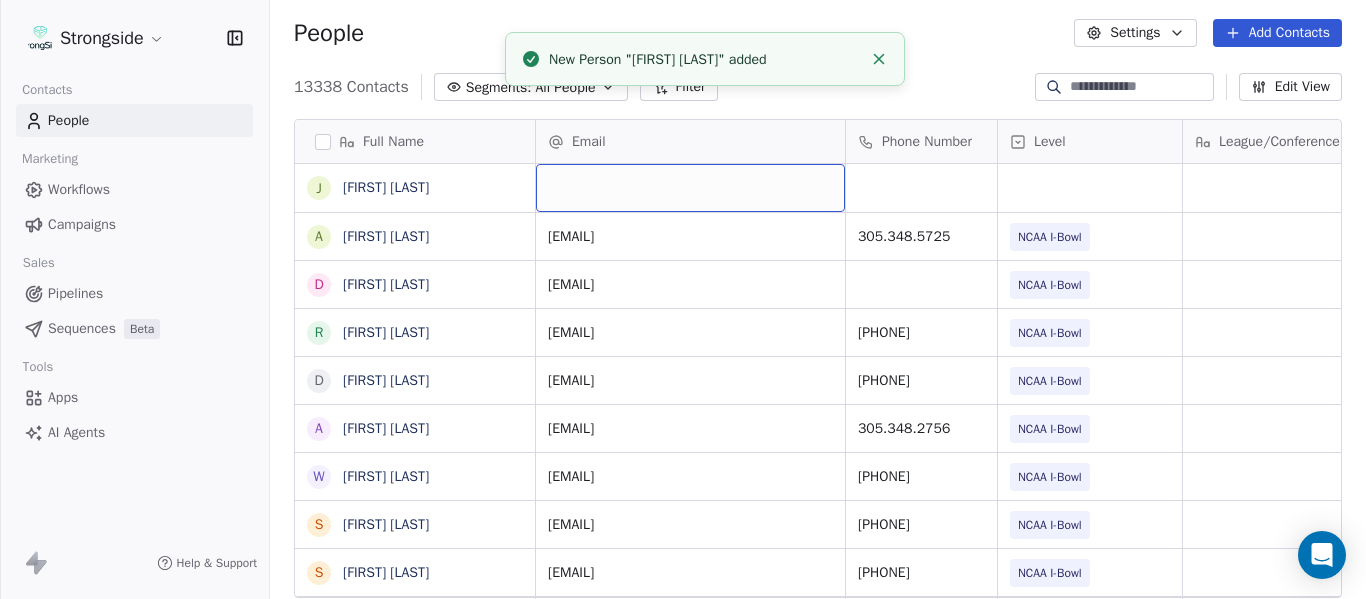 click at bounding box center (690, 188) 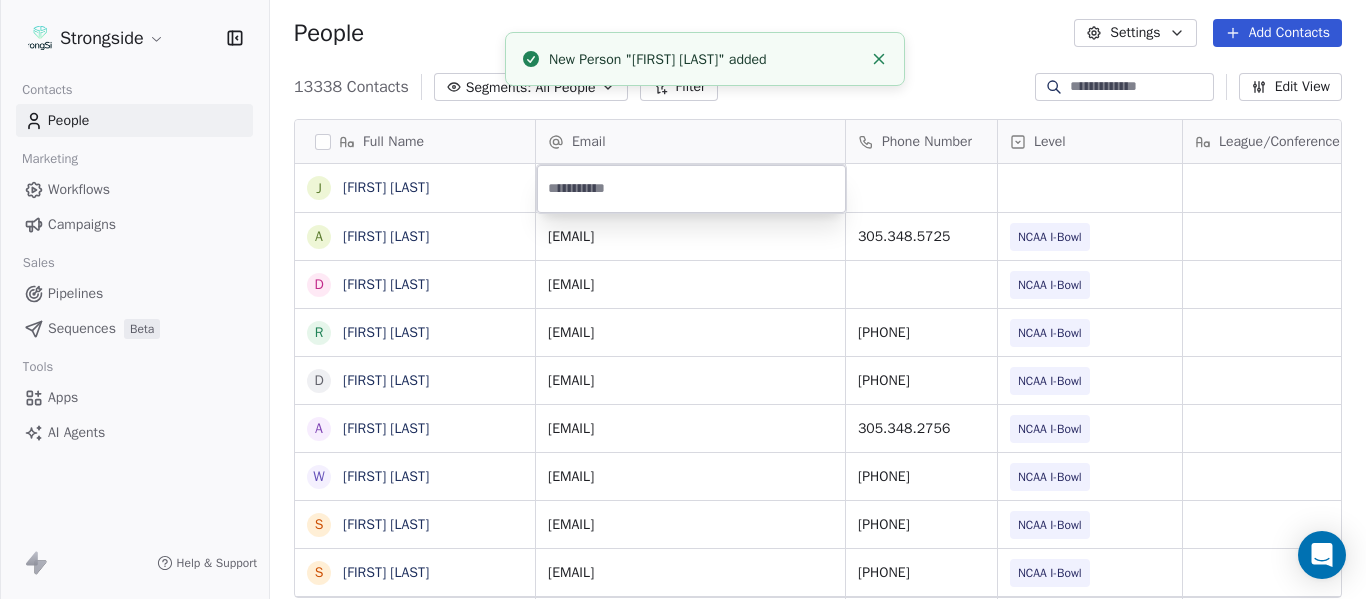 type on "**********" 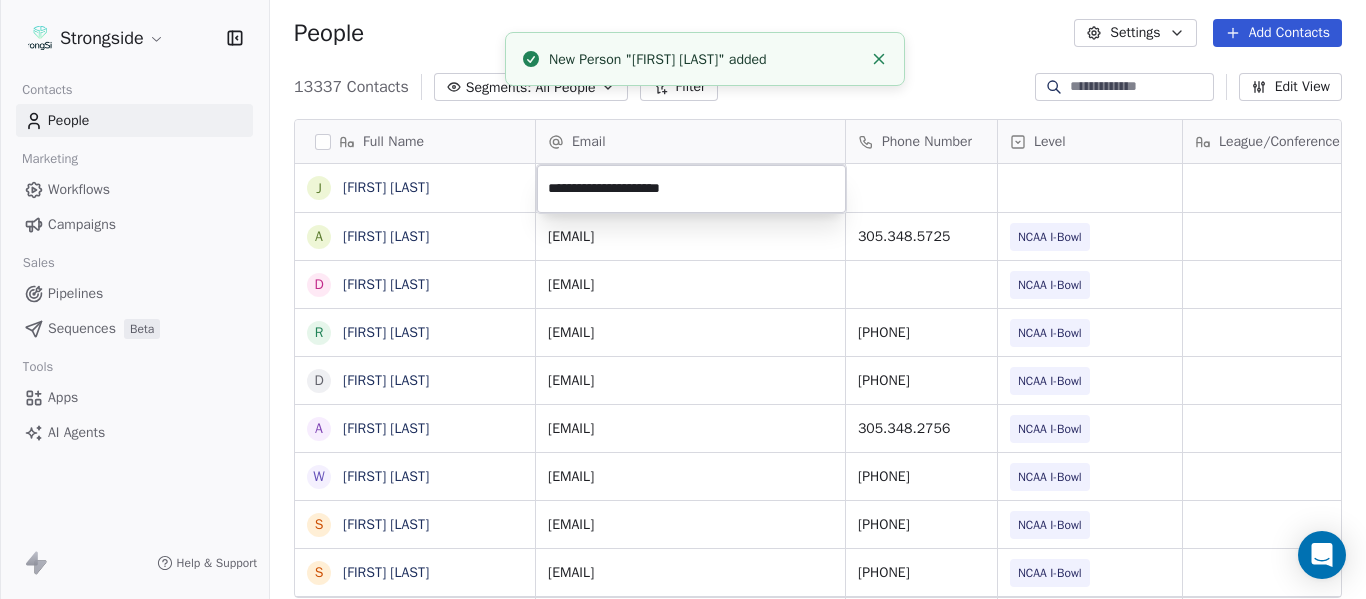 click on "Strongside Contacts People Marketing Workflows Campaigns Sales Pipelines Sequences Beta Tools Apps AI Agents Help & Support People Settings Add Contacts 13337 Contacts Segments: All People Filter Edit View Tag Add to Sequence Export Full Name J [LAST] A [LAST] D [LAST] R [LAST] D [LAST] A [LAST] W [LAST] S [LAST] S [LAST] J [LAST] H [LAST] K [LAST] K [LAST] C [LAST] L [LAST] [LAST] D [LAST] [LAST] K [LAST] [LAST] C [LAST] [LAST] T [LAST] [LAST] A [LAST] [LAST] B [LAST] [LAST] D [LAST] [LAST] A [LAST] [LAST] S [LAST] [LAST] J [LAST] [LAST] Email Phone Number Level League/Conference Organization Tags Created Date BST Jul 21, 2025 04:24 PM [EMAIL] [PHONE]
NCAA I-Bowl [ORGANIZATION] Jul 21, 2025 02:19 PM [EMAIL] NCAA I-Bowl [ORGANIZATION] Jul 21, 2025 02:18 PM [EMAIL] [PHONE]
NCAA I-Bowl" at bounding box center [683, 299] 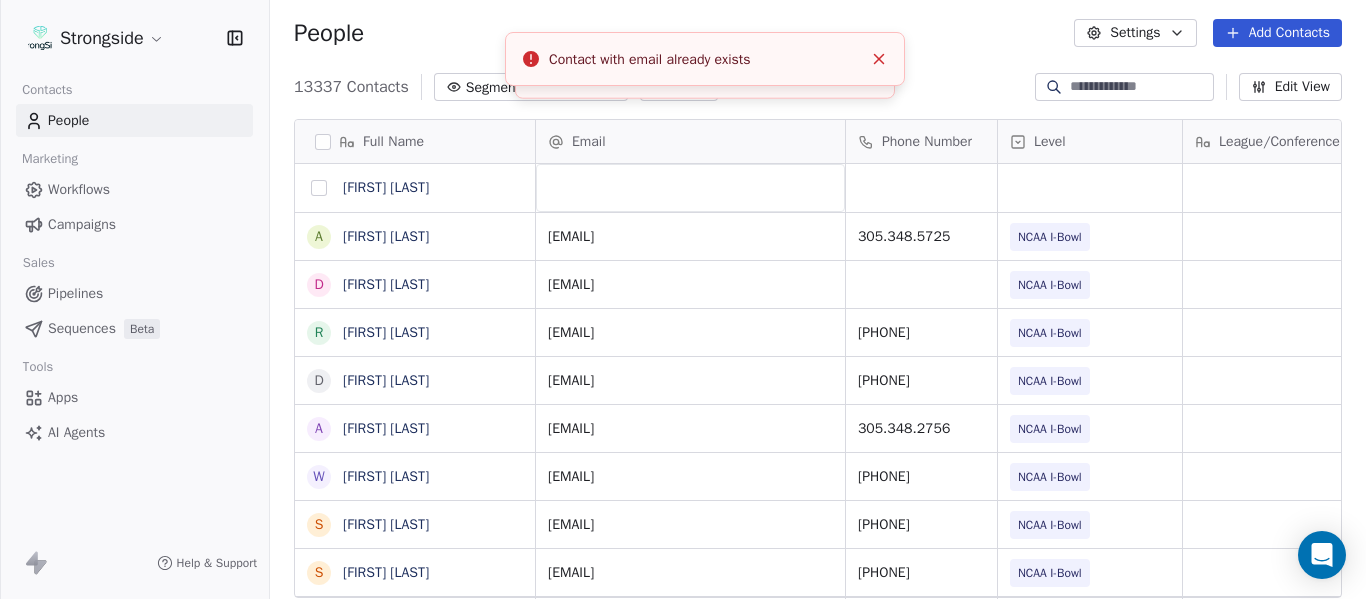 click at bounding box center (319, 188) 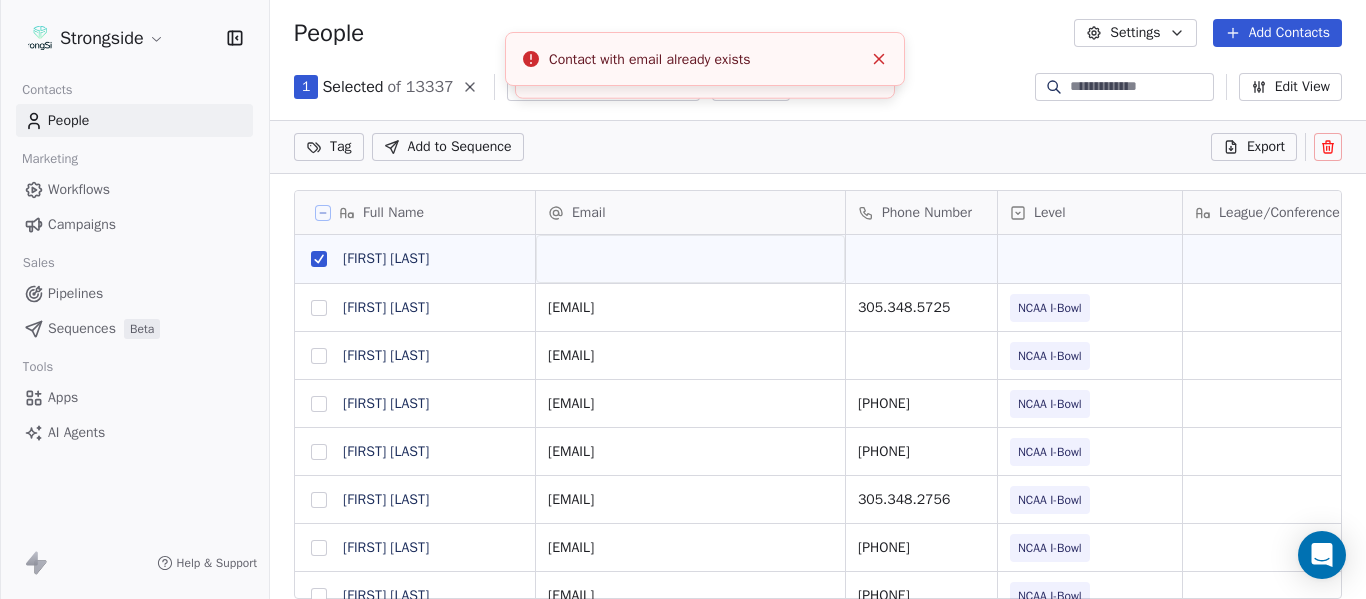 scroll, scrollTop: 0, scrollLeft: 0, axis: both 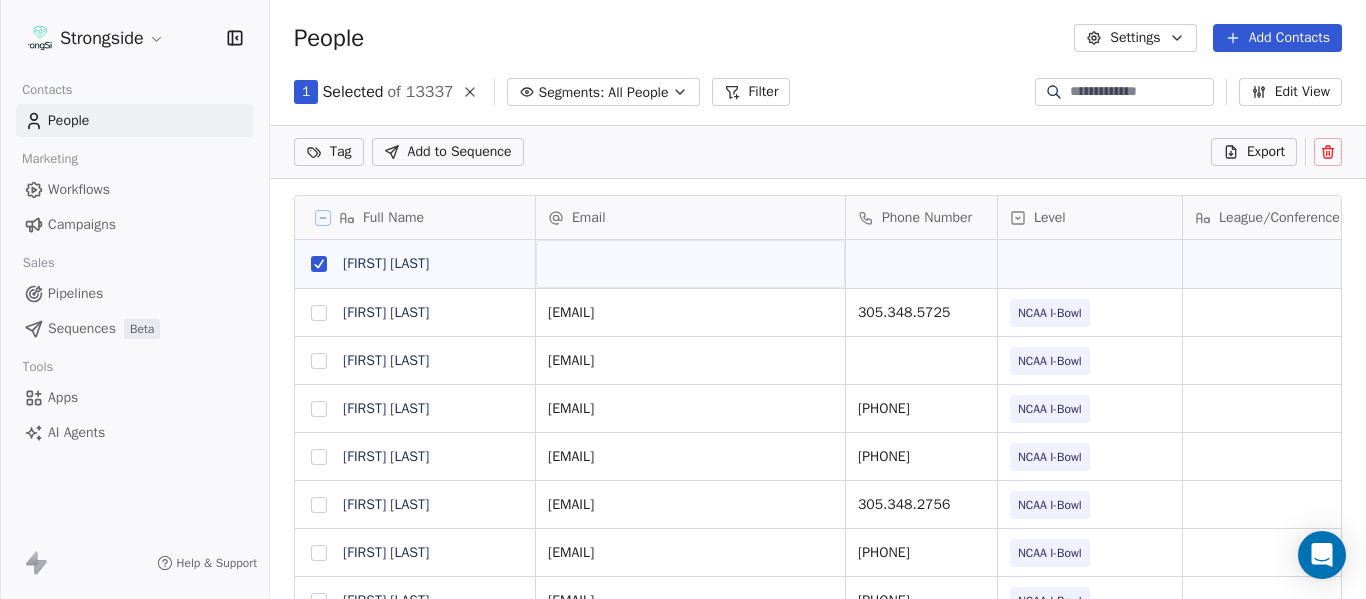 click at bounding box center [1328, 152] 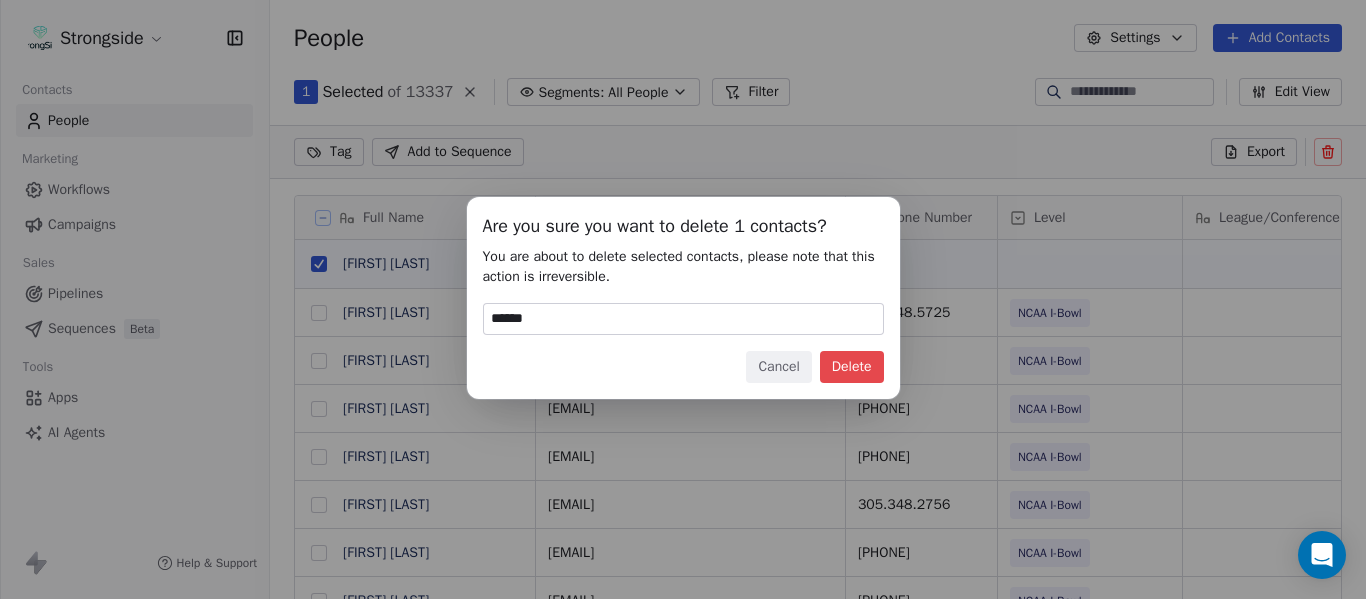 click on "Delete" at bounding box center (852, 367) 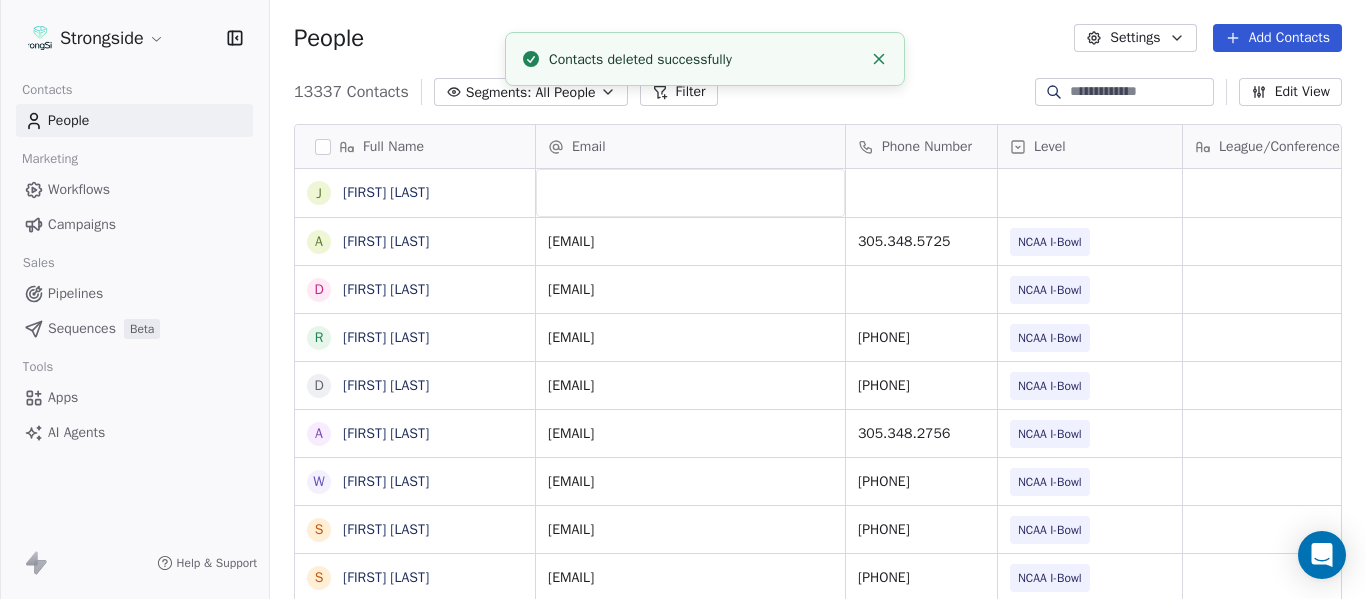 scroll, scrollTop: 16, scrollLeft: 16, axis: both 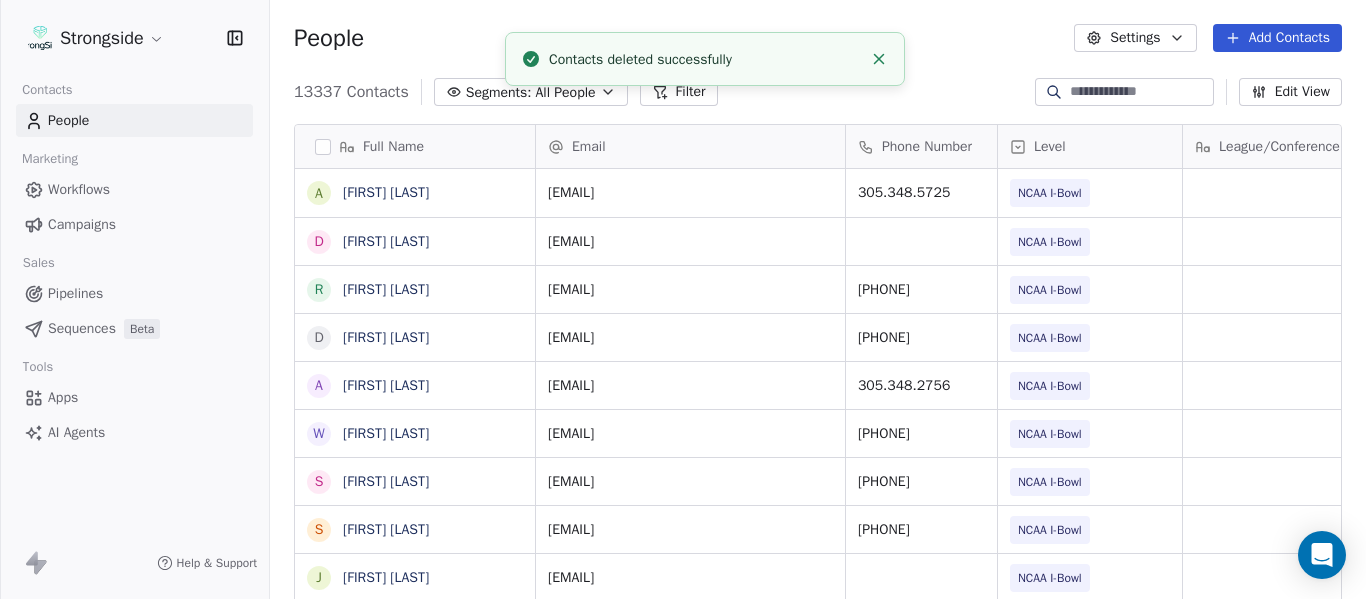 click at bounding box center [1124, 92] 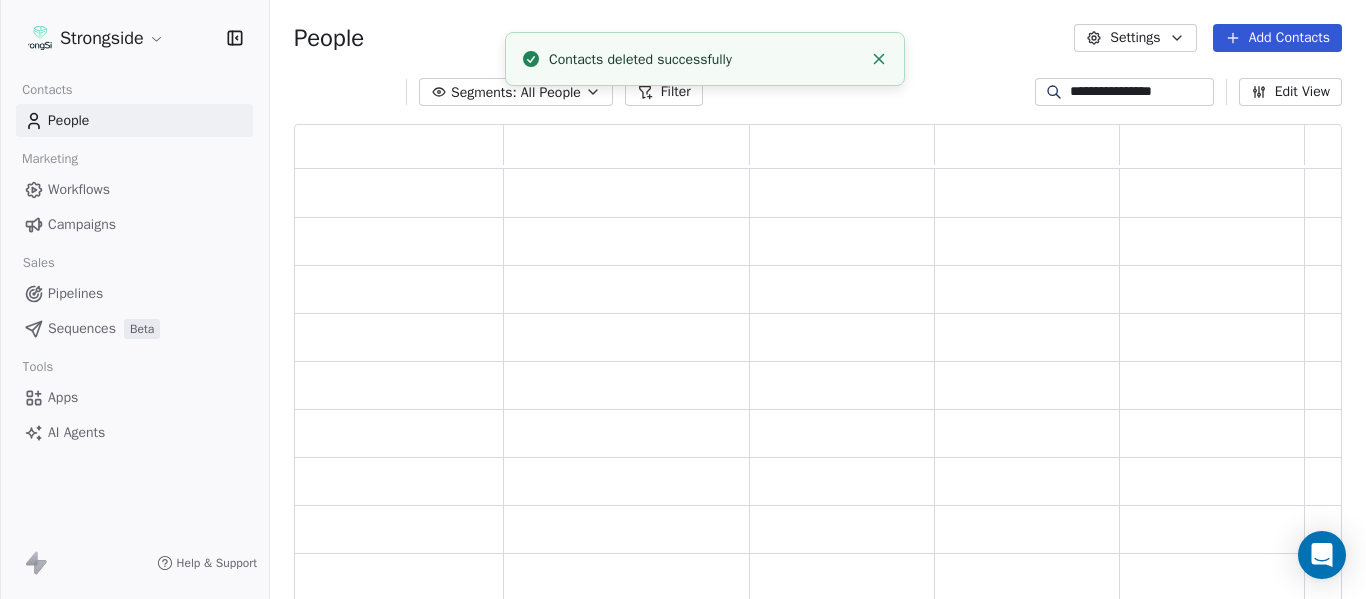 scroll, scrollTop: 16, scrollLeft: 16, axis: both 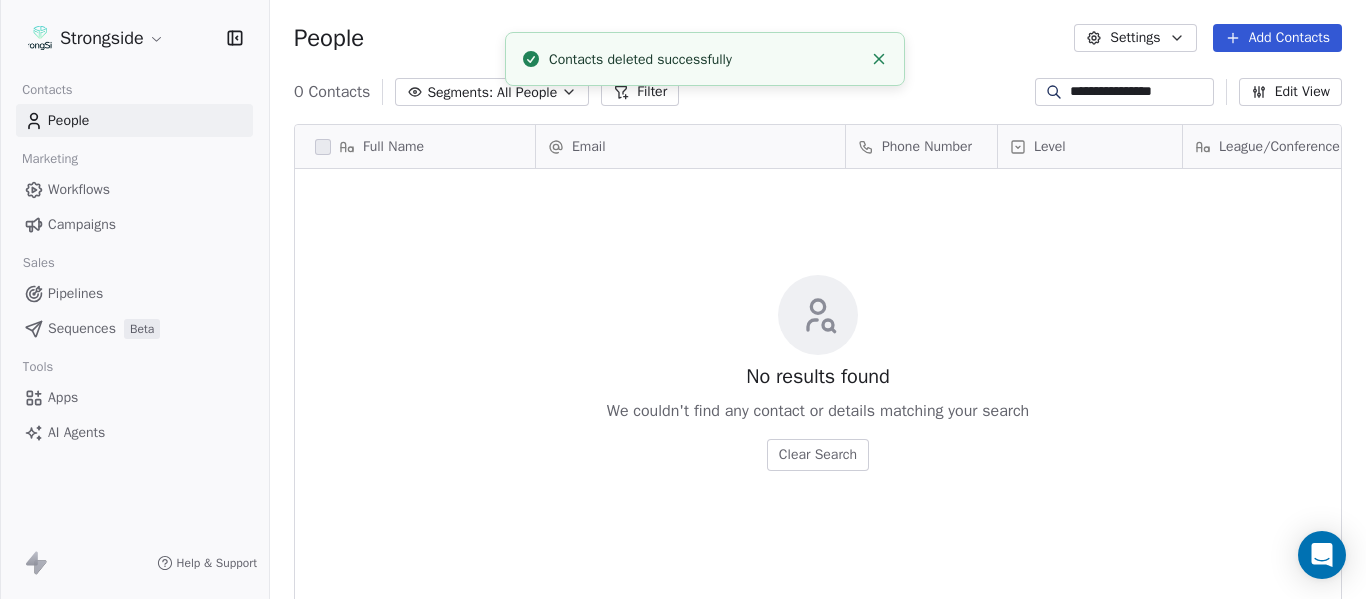 type on "**********" 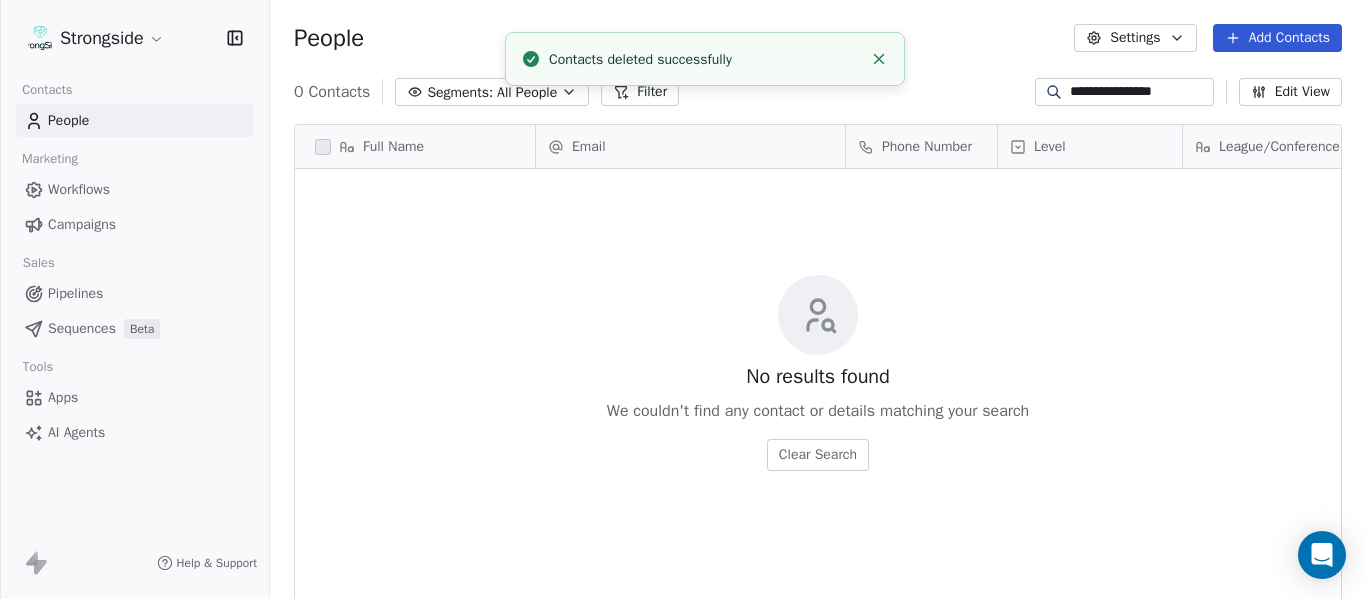 click 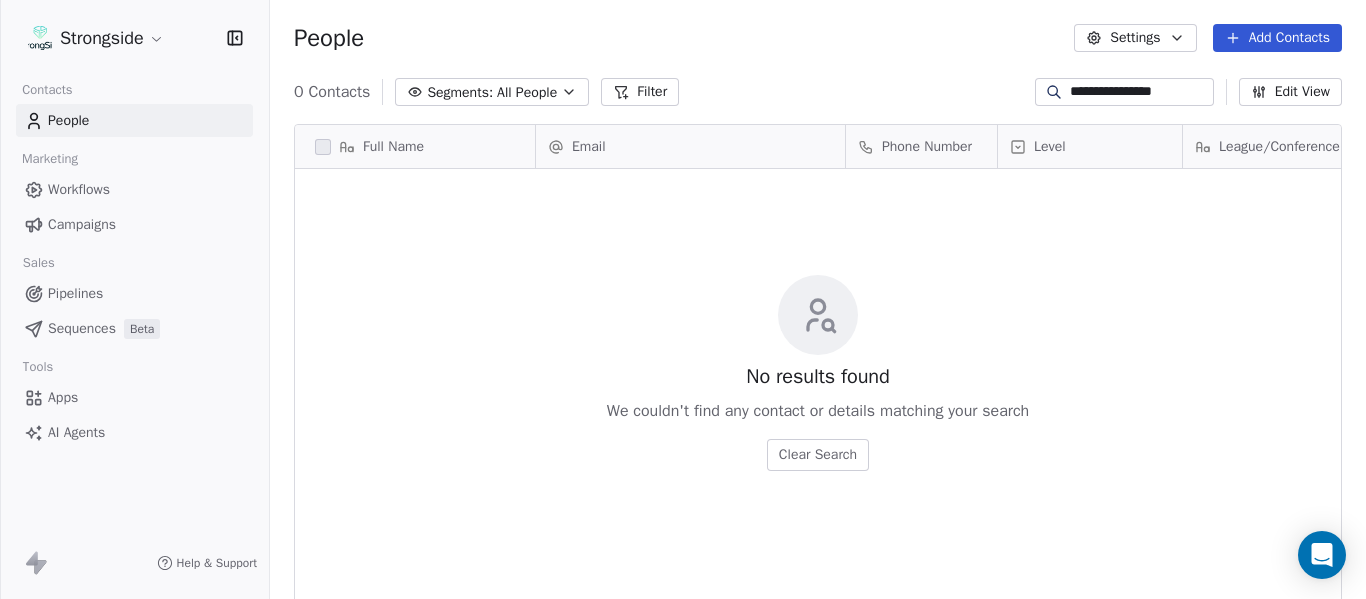 click on "**********" at bounding box center [1140, 92] 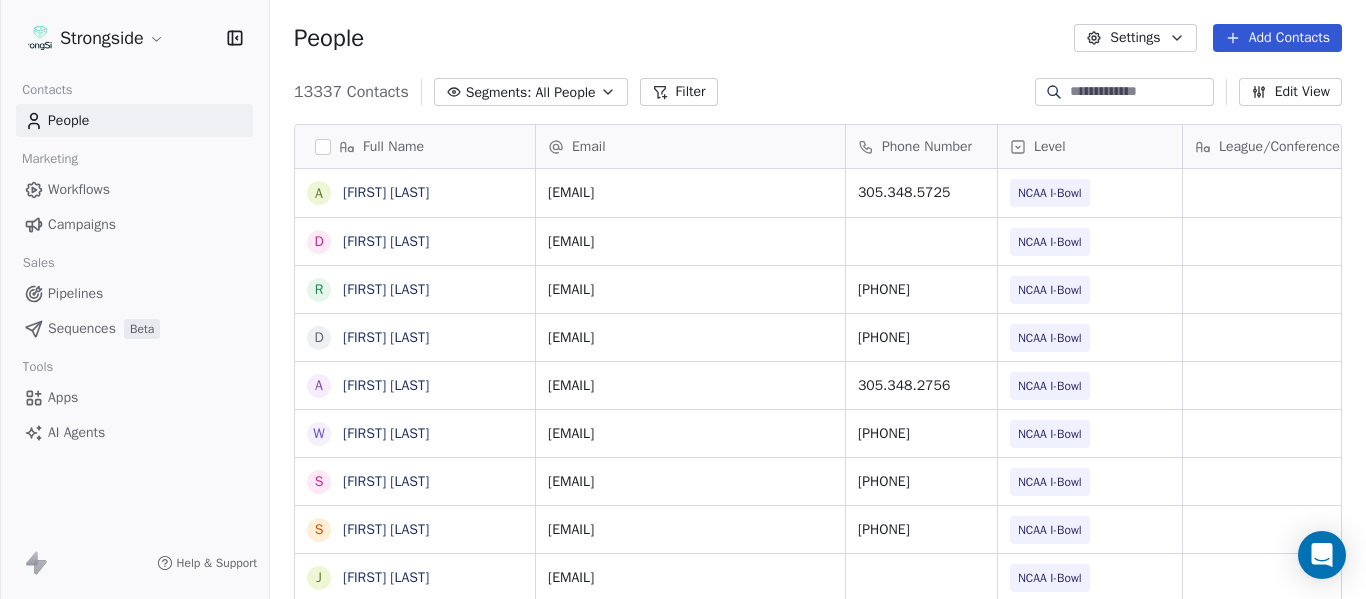 type 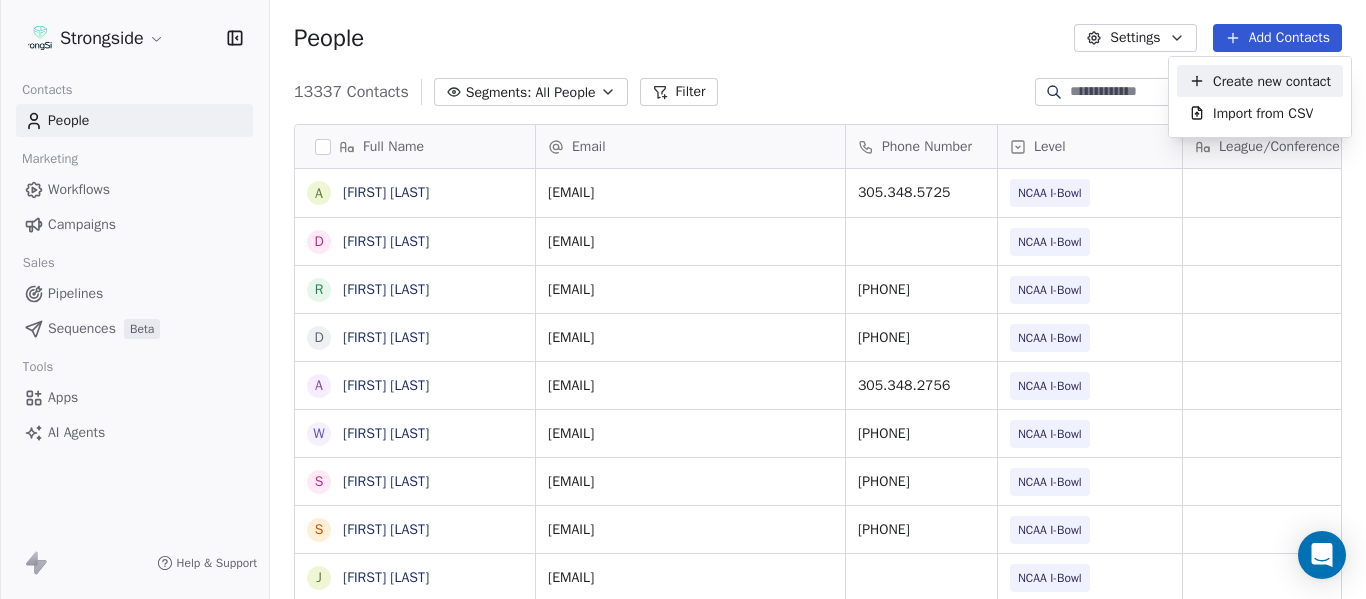 click on "Create new contact" at bounding box center (1272, 81) 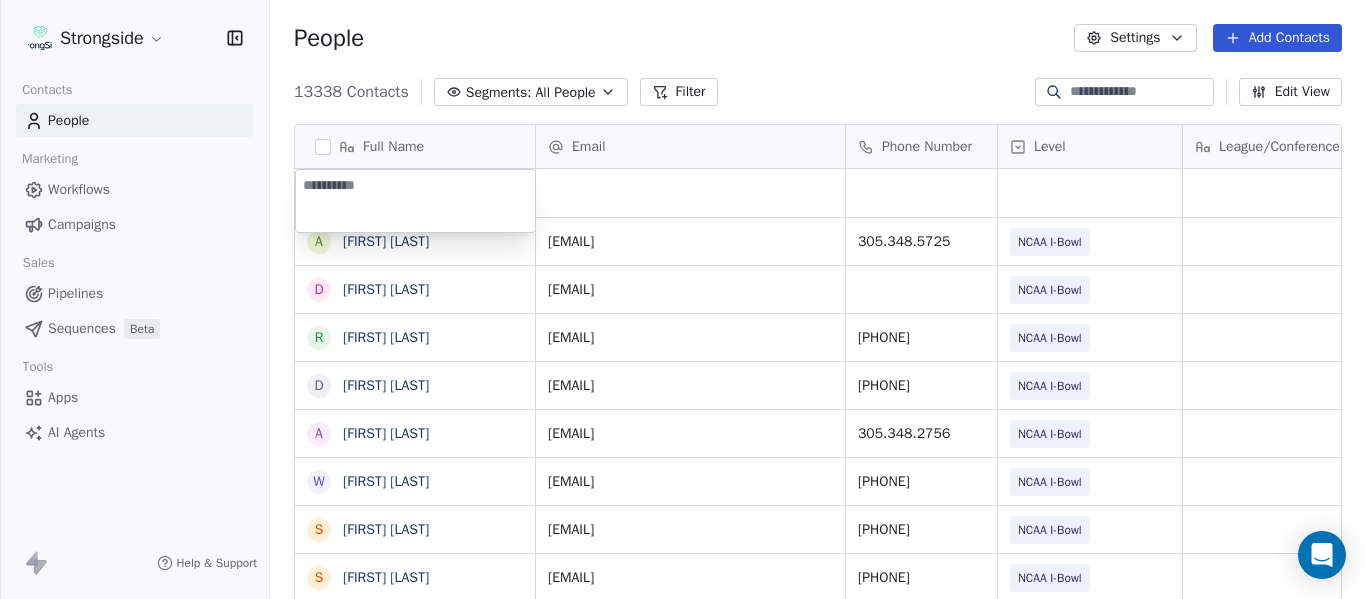 type on "**********" 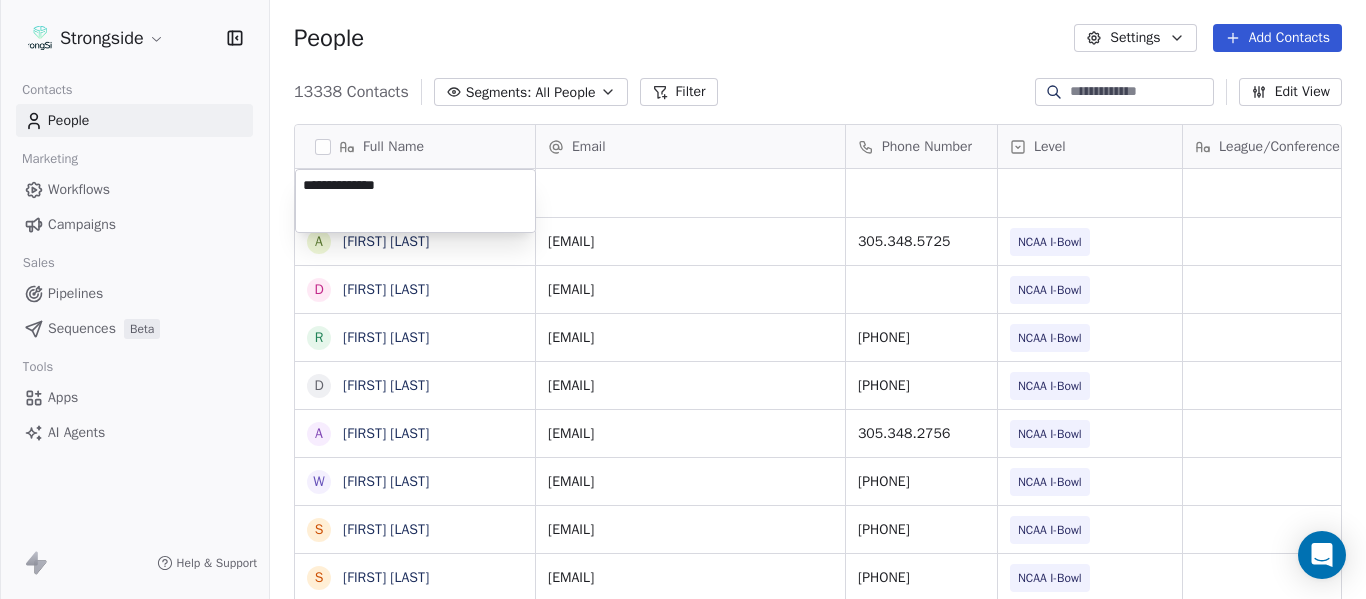 click on "Strongside Contacts People Marketing Workflows Campaigns Sales Pipelines Sequences Beta Tools Apps AI Agents Help & Support People Settings Add Contacts 13338 Contacts Segments: All People Filter Edit View Tag Add to Sequence Export Full Name A [LAST] D [LAST] R [LAST] D [LAST] A [LAST] W [LAST] S [LAST] S [LAST] J [LAST] H [LAST] K [LAST] K [LAST] C [LAST] L [LAST] [LAST] D [LAST] [LAST] K [LAST] [LAST] C [LAST] [LAST] T [LAST] [LAST] A [LAST] [LAST] B [LAST] [LAST] D [LAST] [LAST] A [LAST] [LAST] S [LAST] [LAST] J [LAST] [LAST] Email Phone Number Level League/Conference Organization Tags Created Date BST Jul 21, 2025 04:25 PM [EMAIL] [PHONE]
NCAA I-Bowl [ORGANIZATION] Jul 21, 2025 02:19 PM [EMAIL] NCAA I-Bowl [ORGANIZATION] Jul 21, 2025 02:18 PM [EMAIL] [PHONE]
NCAA I-Bowl [PHONE]" at bounding box center [683, 299] 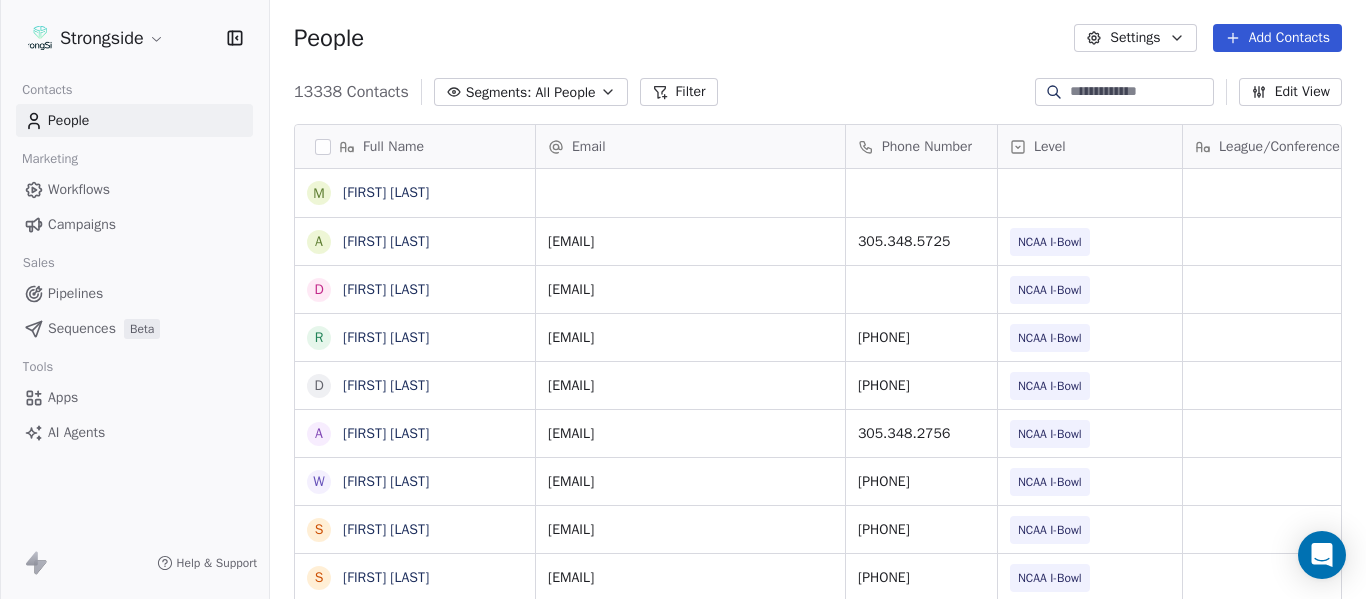 scroll, scrollTop: 5, scrollLeft: 0, axis: vertical 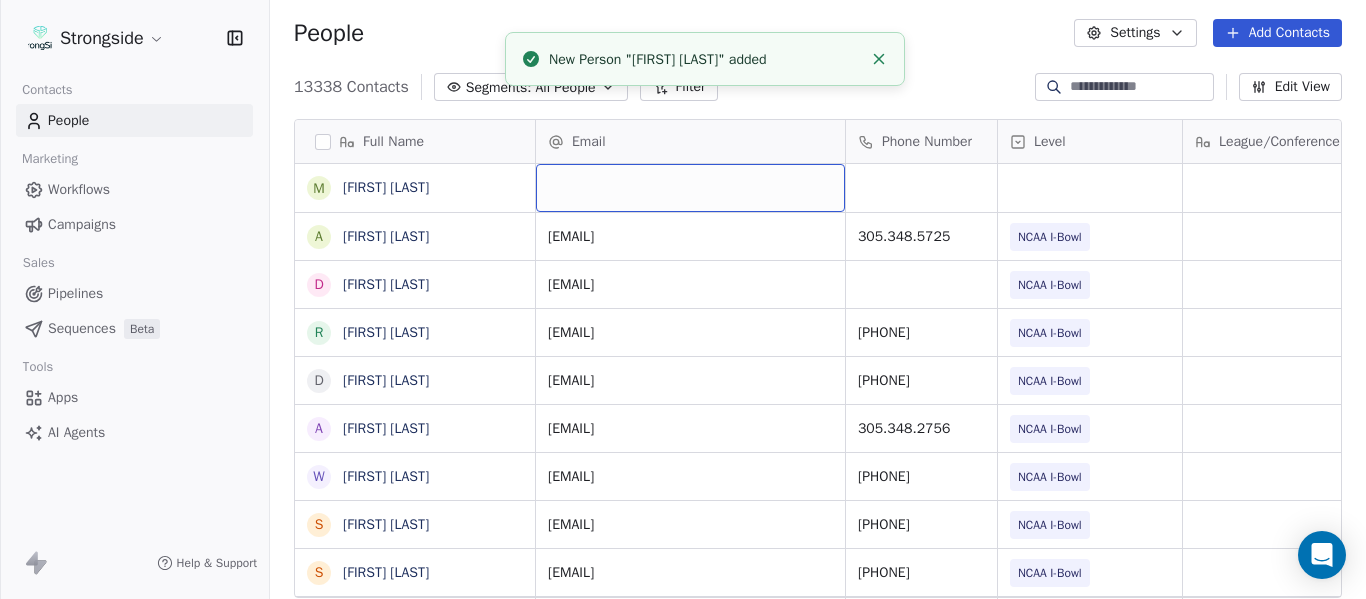 click at bounding box center [690, 188] 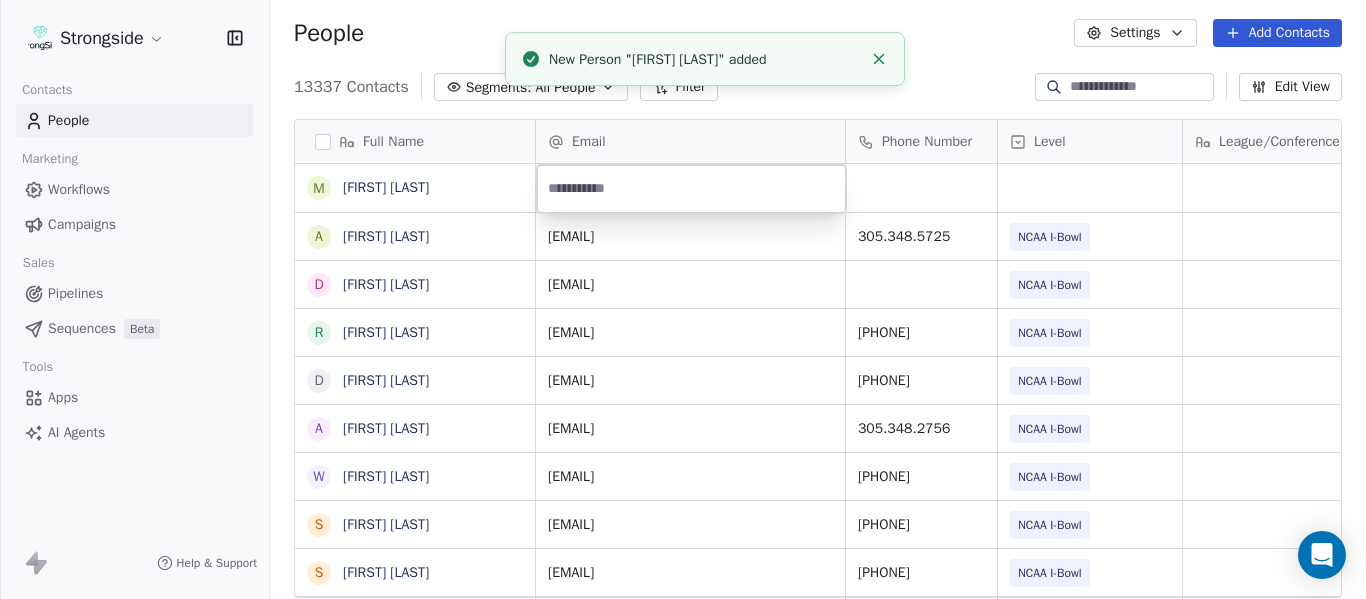 type on "**********" 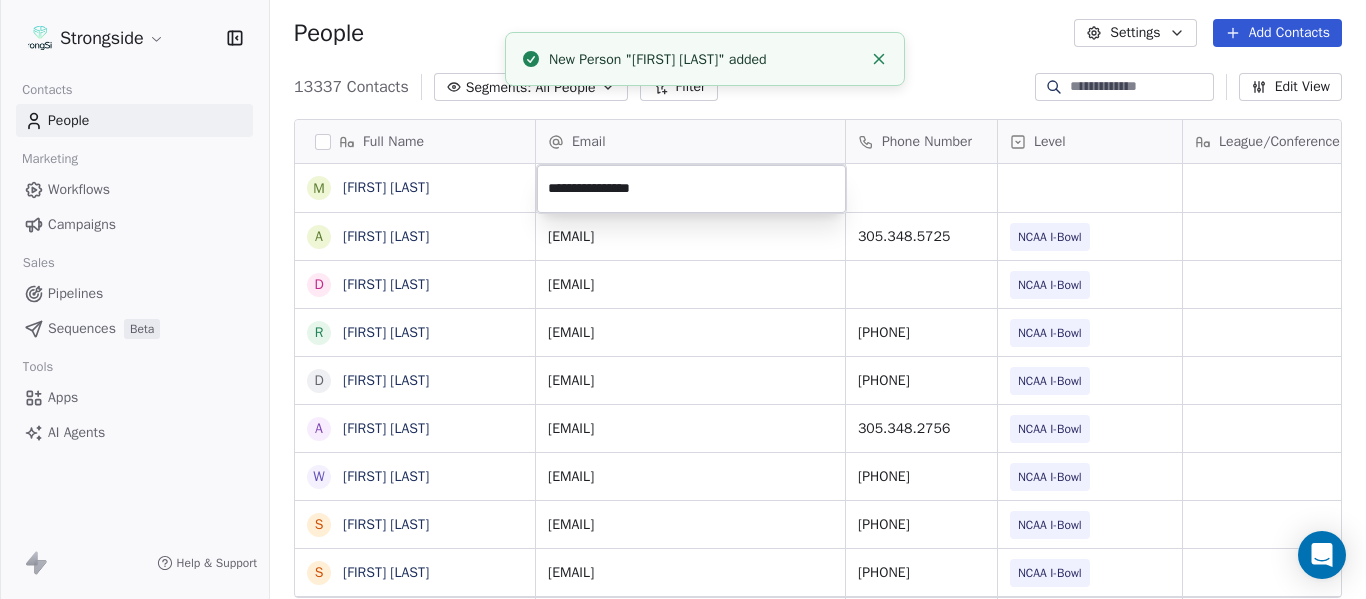 click on "Strongside Contacts People Marketing Workflows Campaigns Sales Pipelines Sequences Beta Tools Apps AI Agents Help & Support People Settings Add Contacts 13337 Contacts Segments: All People Filter Edit View Tag Add to Sequence Export Full Name M [FIRST] [LAST] A [FIRST] [LAST] D [FIRST] [LAST] R [FIRST] [LAST] D [FIRST] [LAST] A [FIRST] [LAST] W [FIRST] [LAST] S [FIRST] [LAST] S [FIRST] [LAST] J [FIRST] [LAST] H [FIRST] [LAST] K [FIRST] [LAST] K [FIRST] [LAST] C [FIRST] [LAST] L [FIRST] [LAST] D [FIRST] [LAST] K [FIRST] [LAST] B [FIRST] [LAST] C [FIRST] [LAST] D [FIRST] [LAST] K [FIRST] [LAST] K [FIRST] [LAST] C [FIRST] [LAST] T [FIRST] [LAST] A [FIRST] [LAST] B [FIRST] [LAST] D [FIRST] [LAST] A [FIRST] [LAST] S [FIRST] [LAST] J [FIRST] [LAST] Email Phone Number Level League/Conference Organization Tags Created Date BST [DATE] [TIME] [EMAIL] [PHONE] NCAA I-Bowl [UNIVERSITY] [DATE] [TIME] [EMAIL] NCAA I-Bowl [UNIVERSITY] [DATE] [TIME] [EMAIL] [PHONE] NCAA I-Bowl" at bounding box center (683, 299) 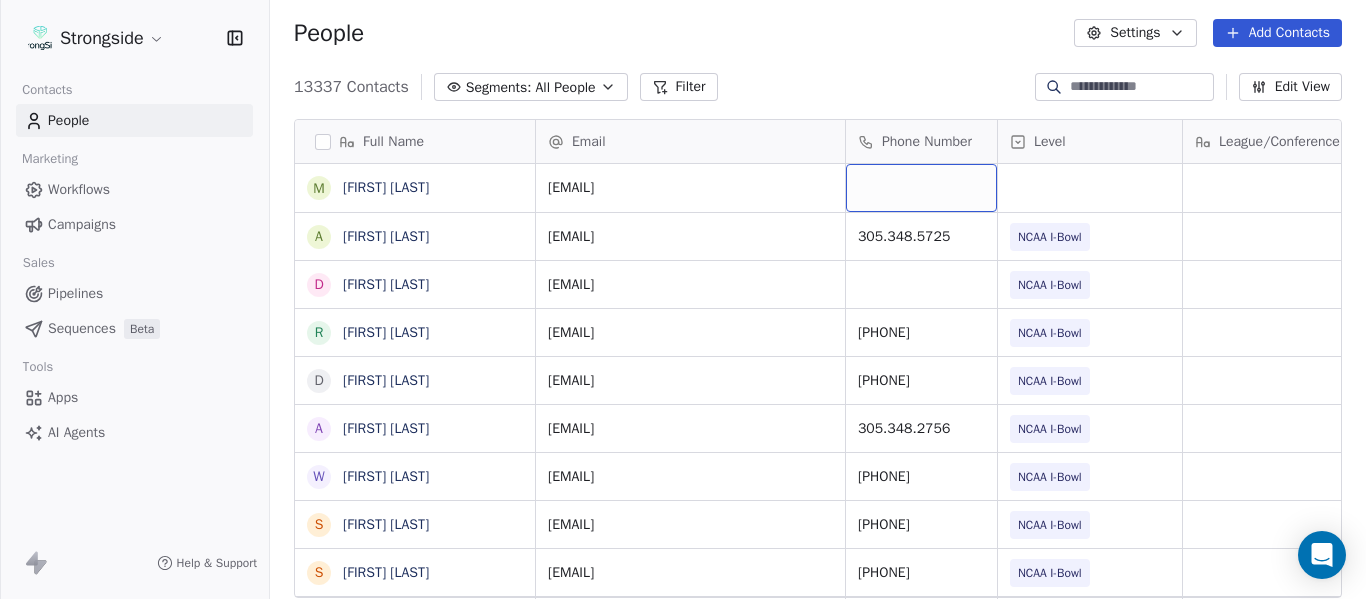 click at bounding box center (921, 188) 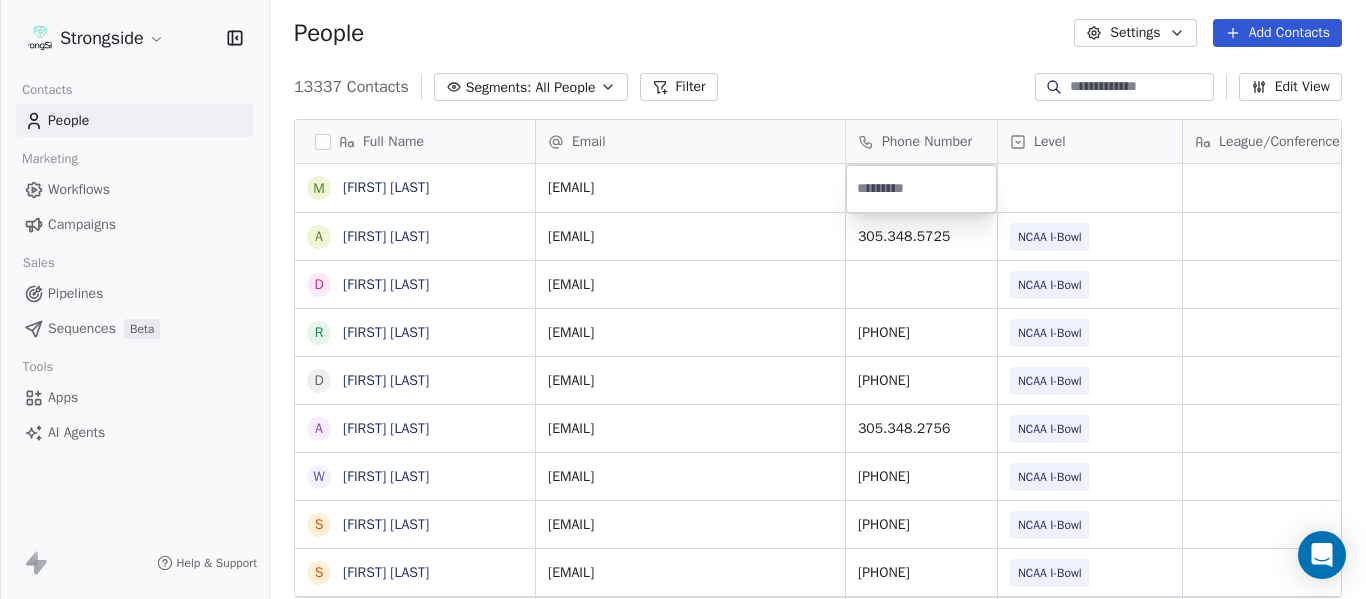 type on "**********" 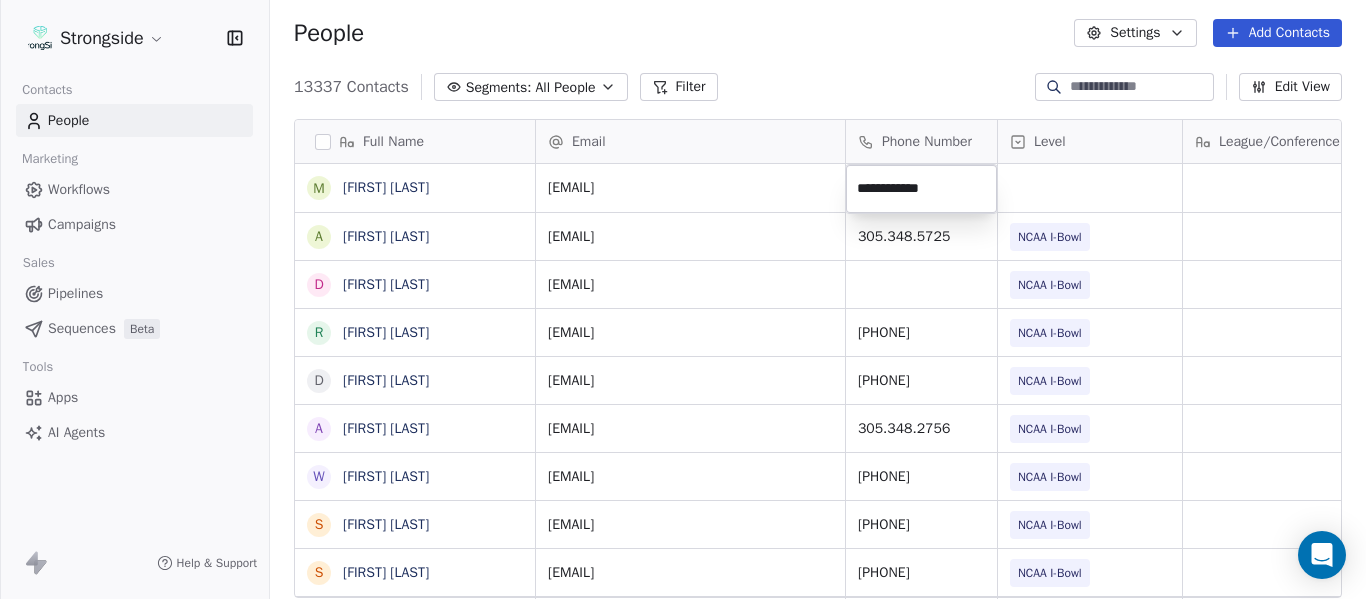 click on "Strongside Contacts People Marketing Workflows Campaigns Sales Pipelines Sequences Beta Tools Apps AI Agents Help & Support People Settings Add Contacts 13337 Contacts Segments: All People Filter Edit View Tag Add to Sequence Export Full Name M [LAST] A [LAST] D [LAST] R [LAST] D [LAST] A [LAST] W [LAST] S [LAST] S [LAST] J [LAST] H [LAST] K [LAST] K [LAST] C [LAST] L [LAST] [LAST] D [LAST] [LAST] K [LAST] [LAST] C [LAST] [LAST] T [LAST] [LAST] A [LAST] [LAST] B [LAST] [LAST] D [LAST] [LAST] A [LAST] [LAST] S [LAST] [LAST] J [LAST] [LAST] Email Phone Number Level League/Conference Organization Tags Created Date BST [EMAIL] Jul 21, 2025 04:25 PM [EMAIL] NCAA I-Bowl [ORGANIZATION] Jul 21, 2025 02:19 PM [EMAIL] NCAA I-Bowl [ORGANIZATION] Jul 21, 2025 02:18 PM [EMAIL] NCAA I-Bowl" at bounding box center [683, 299] 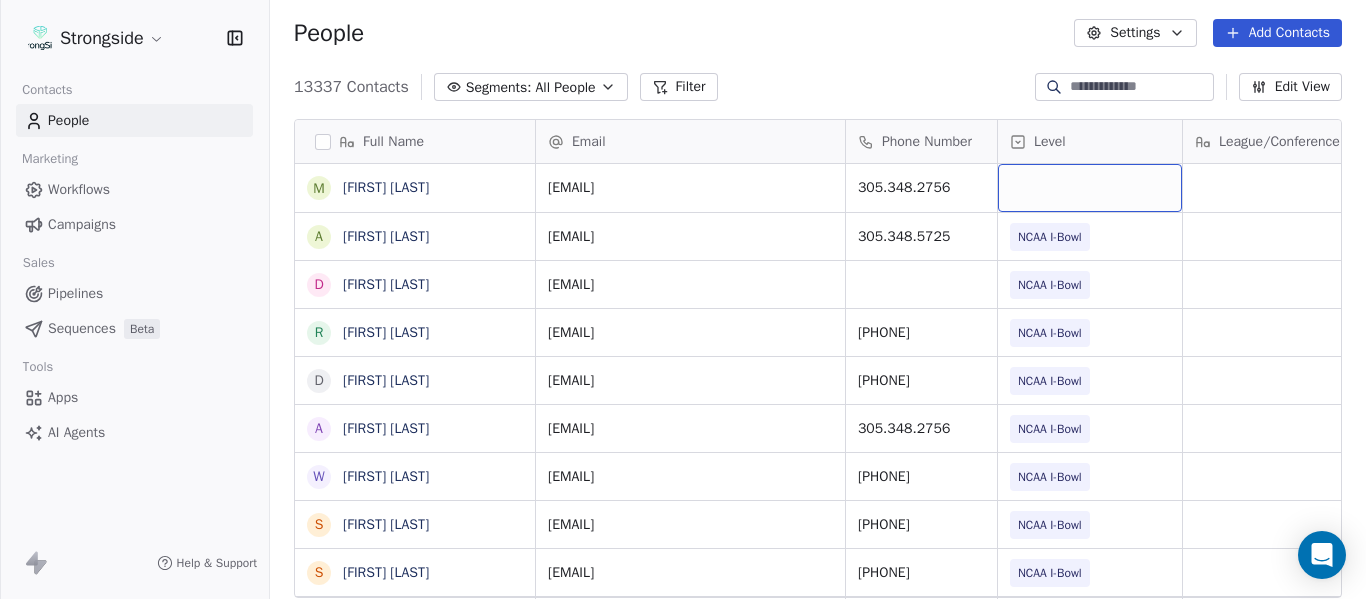 click at bounding box center [1090, 188] 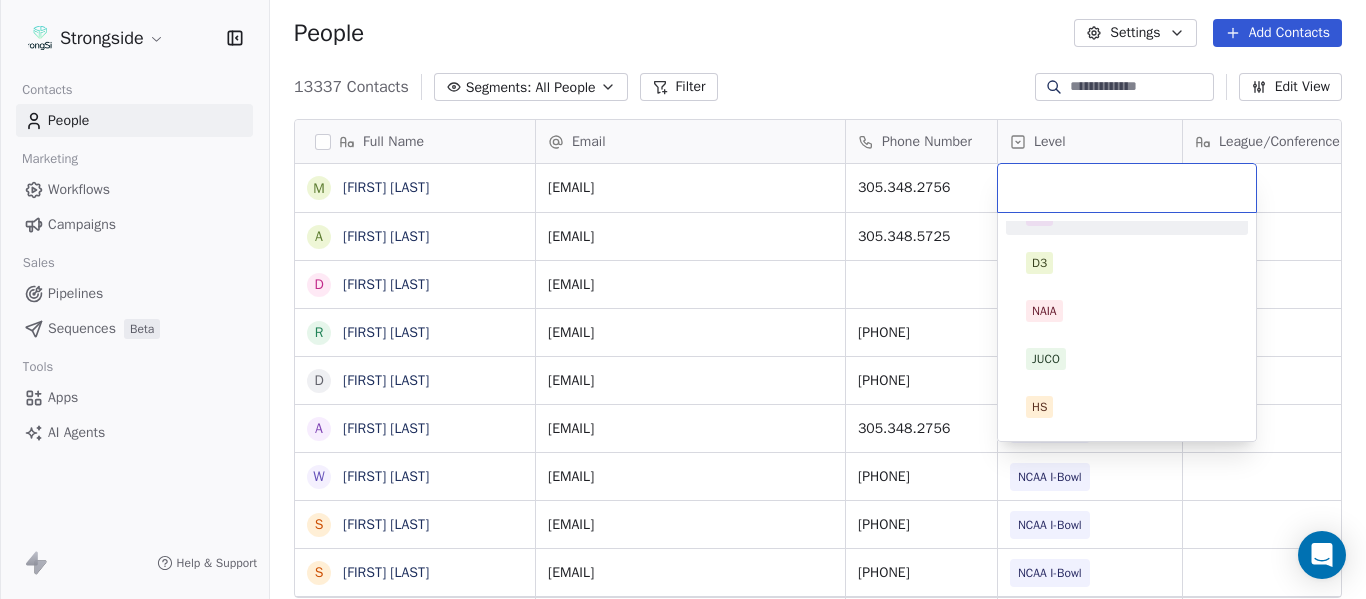 scroll, scrollTop: 212, scrollLeft: 0, axis: vertical 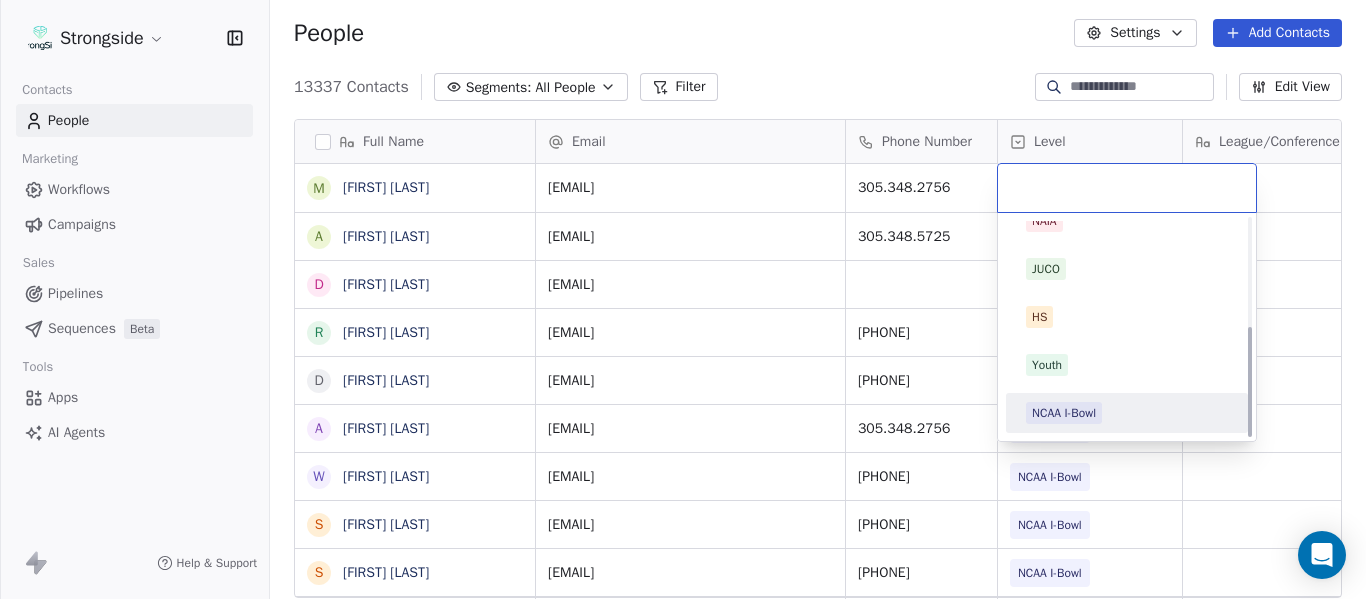 click on "NCAA I-Bowl" at bounding box center (1064, 413) 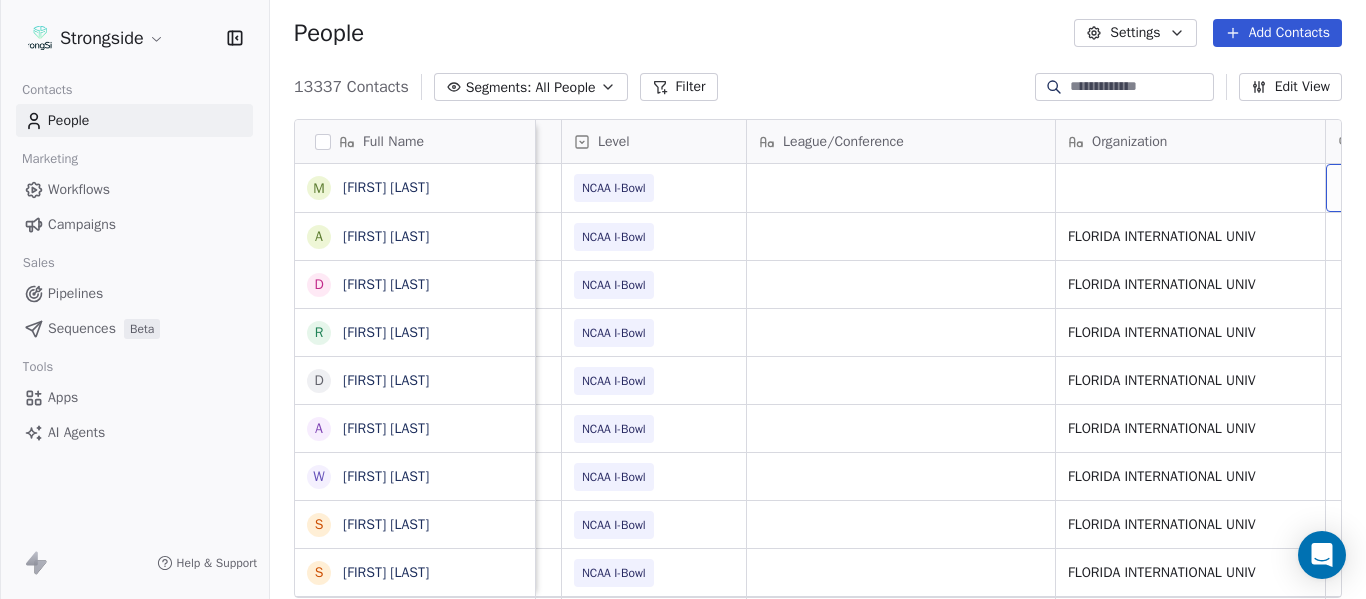 scroll, scrollTop: 0, scrollLeft: 536, axis: horizontal 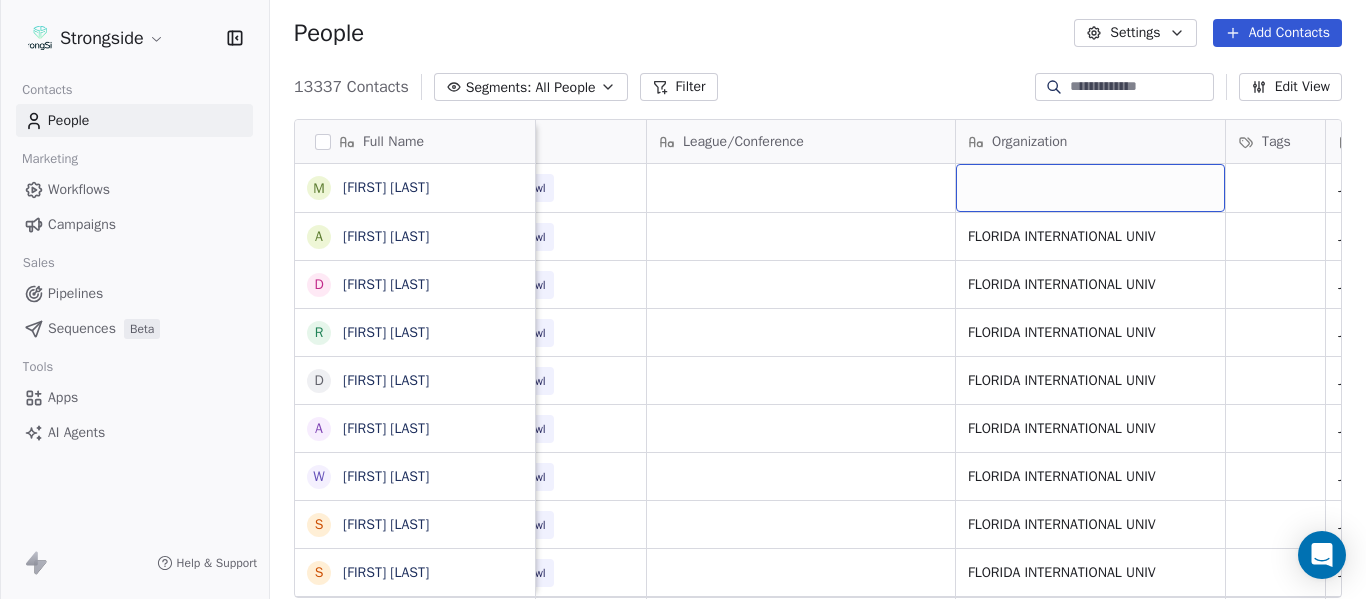 click at bounding box center [1090, 188] 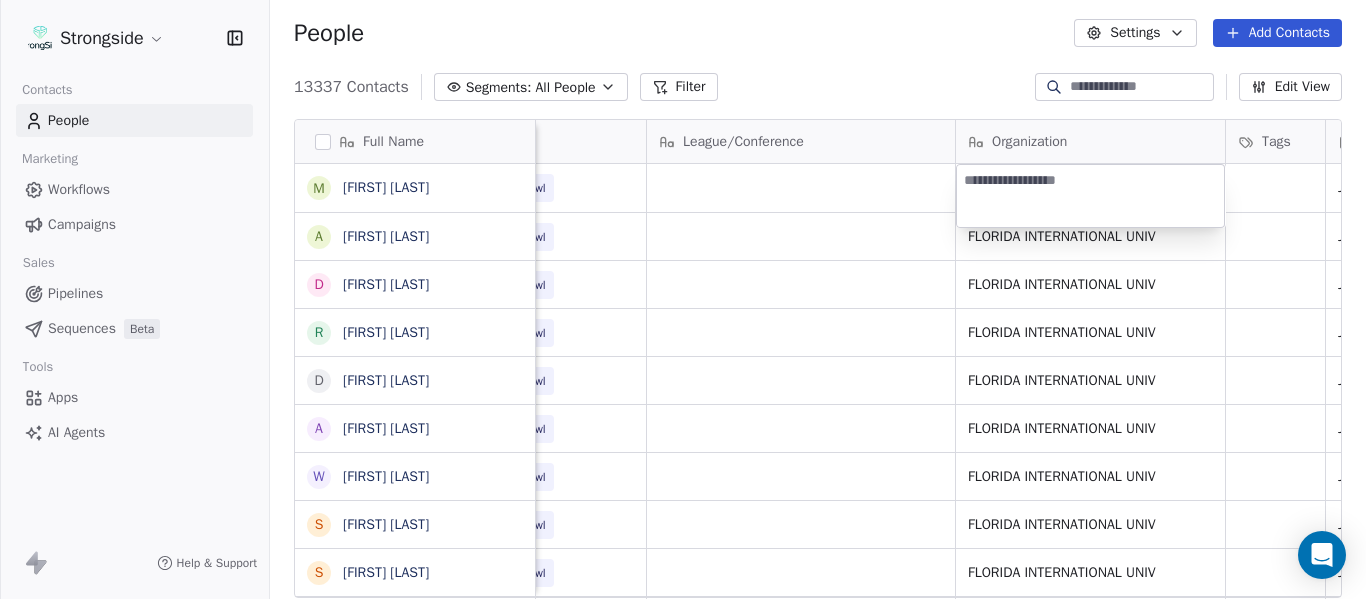 type on "**********" 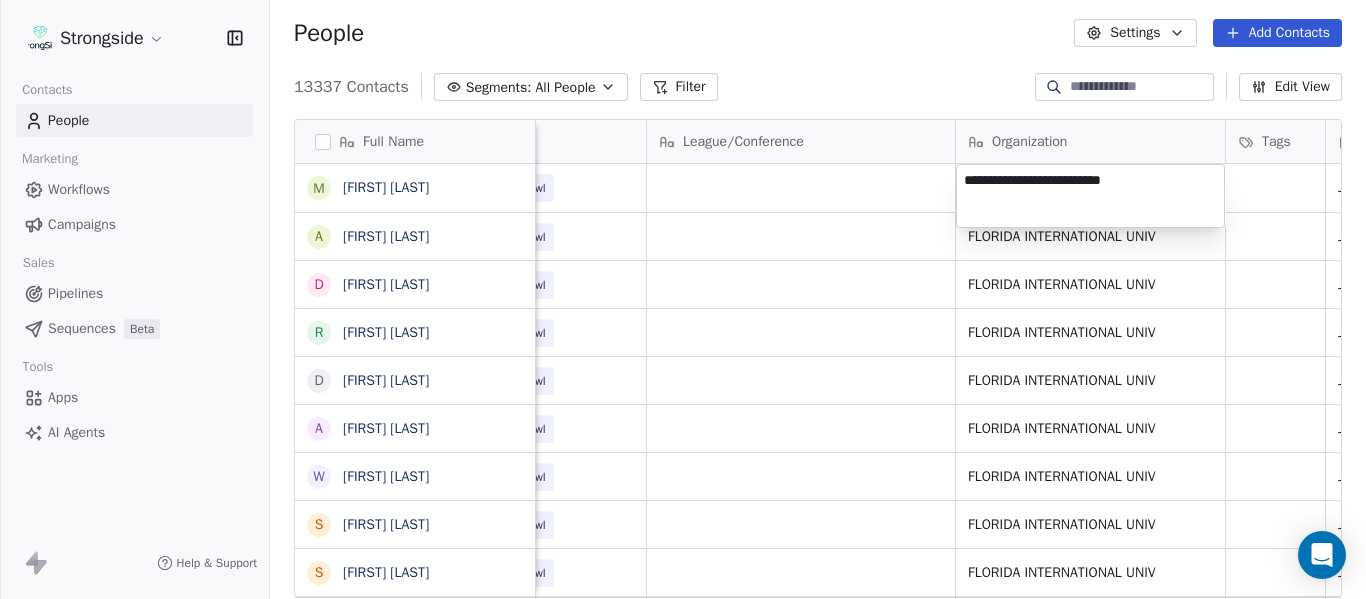 click on "Strongside Contacts People Marketing Workflows Campaigns Sales Pipelines Sequences Beta Tools Apps AI Agents Help & Support People Settings Add Contacts 13337 Contacts Segments: All People Filter Edit View Tag Add to Sequence Export Full Name M [LAST] A [LAST] D [LAST] R [LAST] D [LAST] A [LAST] W [LAST] S [LAST] S [LAST] J [LAST] H [LAST] K [LAST] K [LAST] C [LAST] L [LAST] [LAST] D [LAST] [LAST] K [LAST] [LAST] C [LAST] [LAST] T [LAST] [LAST] A [LAST] [LAST] B [LAST] [LAST] D [LAST] [LAST] A [LAST] [LAST] S [LAST] [LAST] J [LAST] [LAST] Email Phone Number Level League/Conference Organization Tags Created Date BST [EMAIL] [PHONE]
NCAA I-Bowl Jul 21, 2025 04:25 PM [EMAIL] NCAA I-Bowl [ORGANIZATION] Jul 21, 2025 02:19 PM Academic Advisor [EMAIL] NCAA I-Bowl SID" at bounding box center (683, 299) 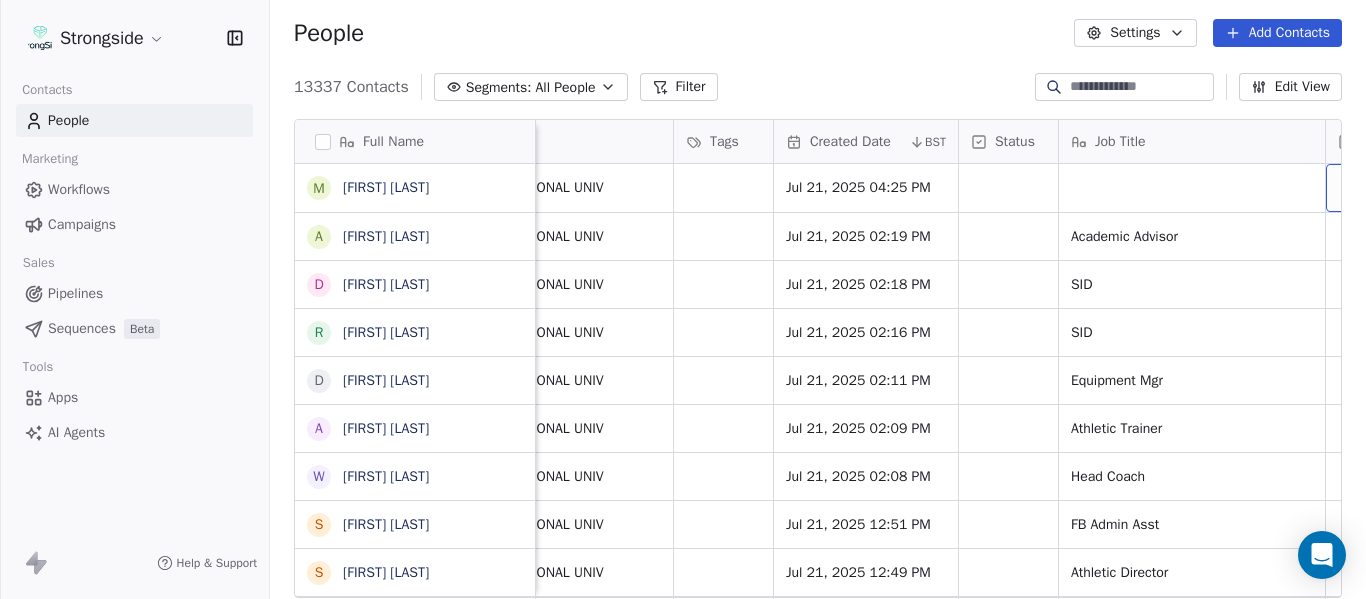 scroll, scrollTop: 0, scrollLeft: 1273, axis: horizontal 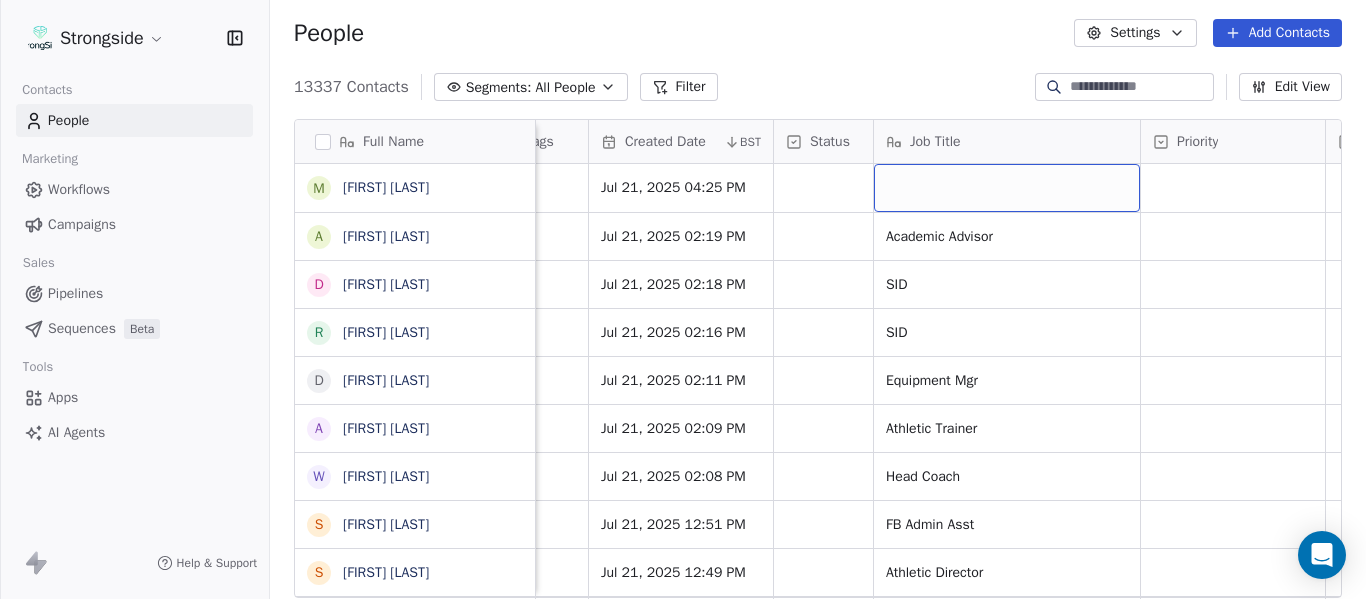 click at bounding box center (1007, 188) 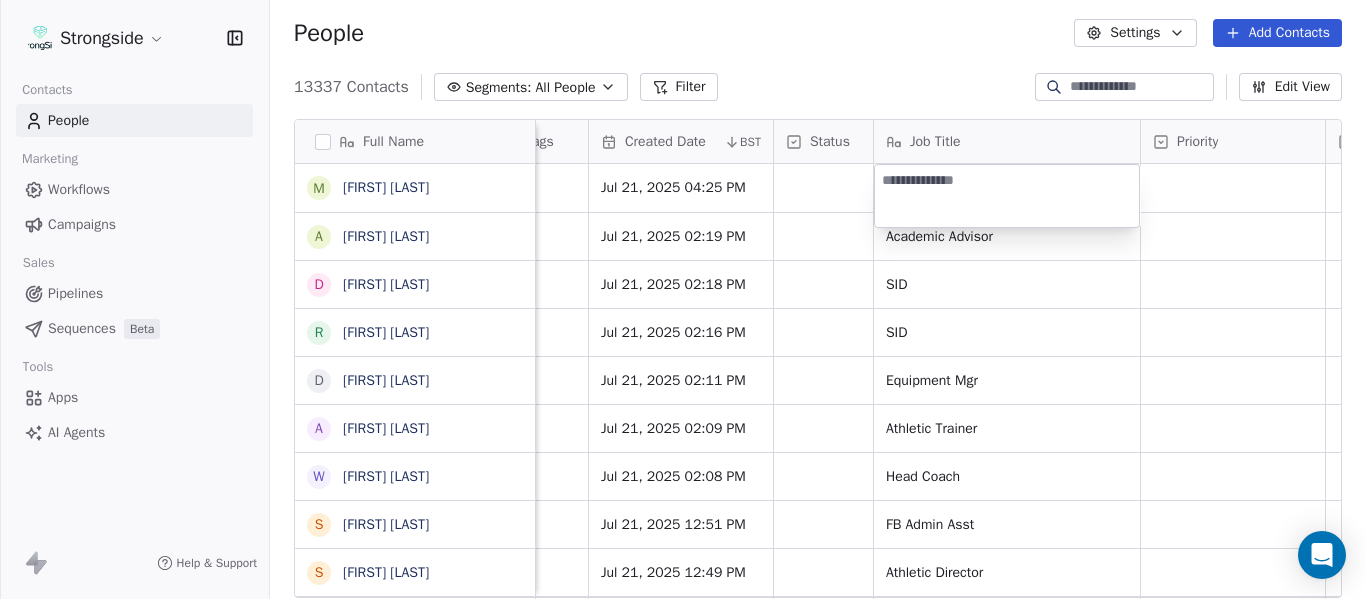 type on "**********" 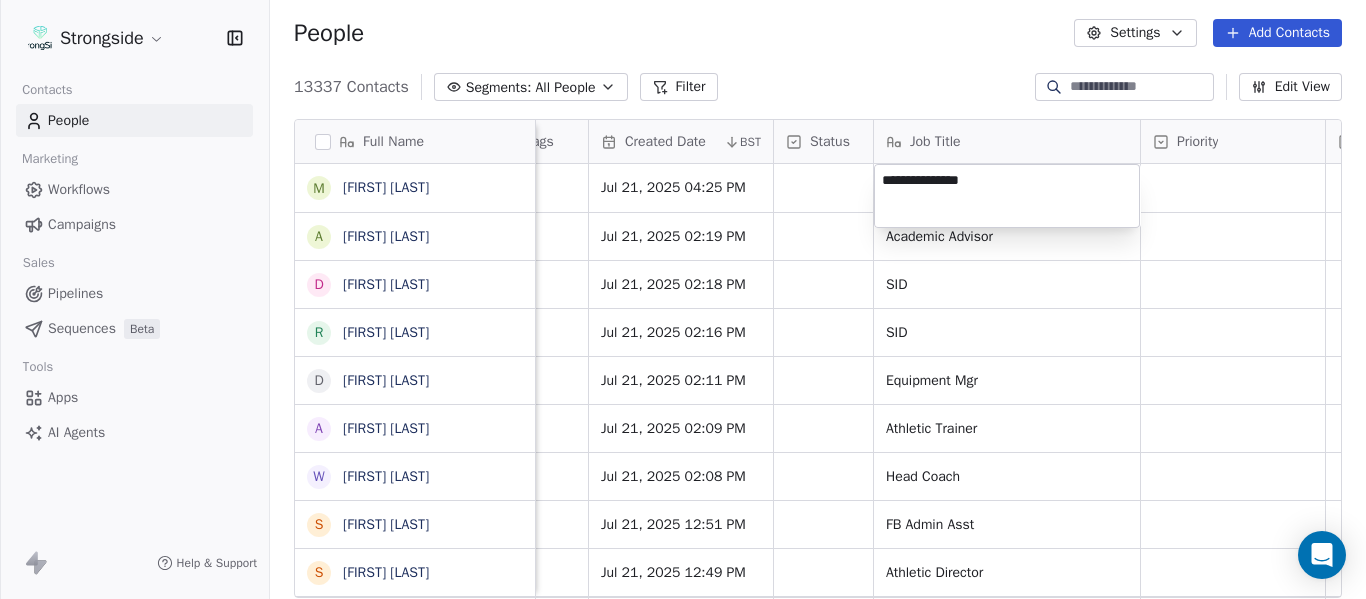 click on "Strongside Contacts People Marketing Workflows Campaigns Sales Pipelines Sequences Beta Tools Apps AI Agents Help & Support People Settings Add Contacts 13337 Contacts Segments: All People Filter Edit View Tag Add to Sequence Export Full Name M [FIRST] [LAST] A [FIRST] [LAST] D [FIRST] [LAST] R [FIRST] [LAST] D [FIRST] [LAST] A [FIRST] [LAST] W [FIRST] [LAST] S [FIRST] [LAST] S [FIRST] [LAST] J [FIRST] [LAST] H [FIRST] [LAST] K [FIRST] [LAST] K [FIRST] [LAST] C [FIRST] [LAST] L [FIRST] [LAST] D [FIRST] [LAST] K [FIRST] [LAST] B [FIRST] [LAST] C [FIRST] [LAST] D [FIRST] [LAST] K [FIRST] [LAST] K [FIRST] [LAST] C [FIRST] [LAST] T [FIRST] [LAST] A [FIRST] [LAST] B [FIRST] [LAST] D [FIRST] [LAST] A [FIRST] [LAST] S [FIRST] [LAST] J [FIRST] [LAST] Level League/Conference Organization Tags Created Date BST Status Job Title Priority Emails Auto Clicked Last Activity Date BST In Open Phone Contact Source NCAA I-Bowl [UNIVERSITY] [DATE] [TIME] NCAA I-Bowl [UNIVERSITY] [DATE] [TIME] Academic Advisor True SID" at bounding box center [683, 299] 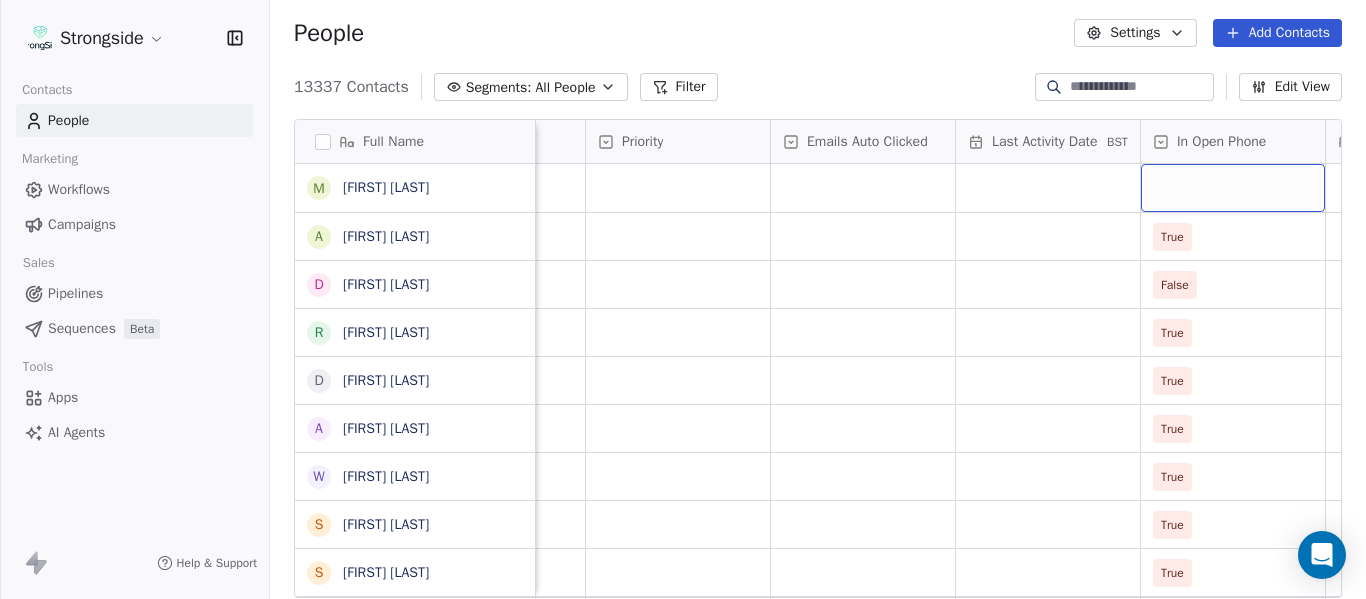 scroll, scrollTop: 0, scrollLeft: 2013, axis: horizontal 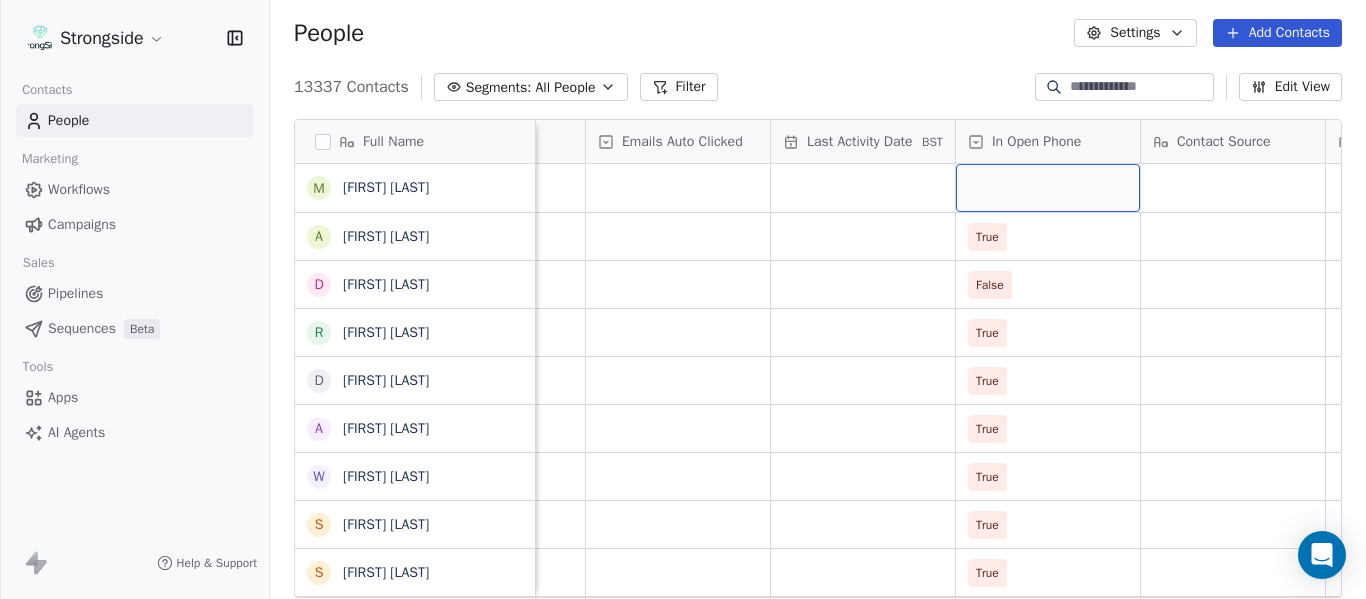 click at bounding box center [1048, 188] 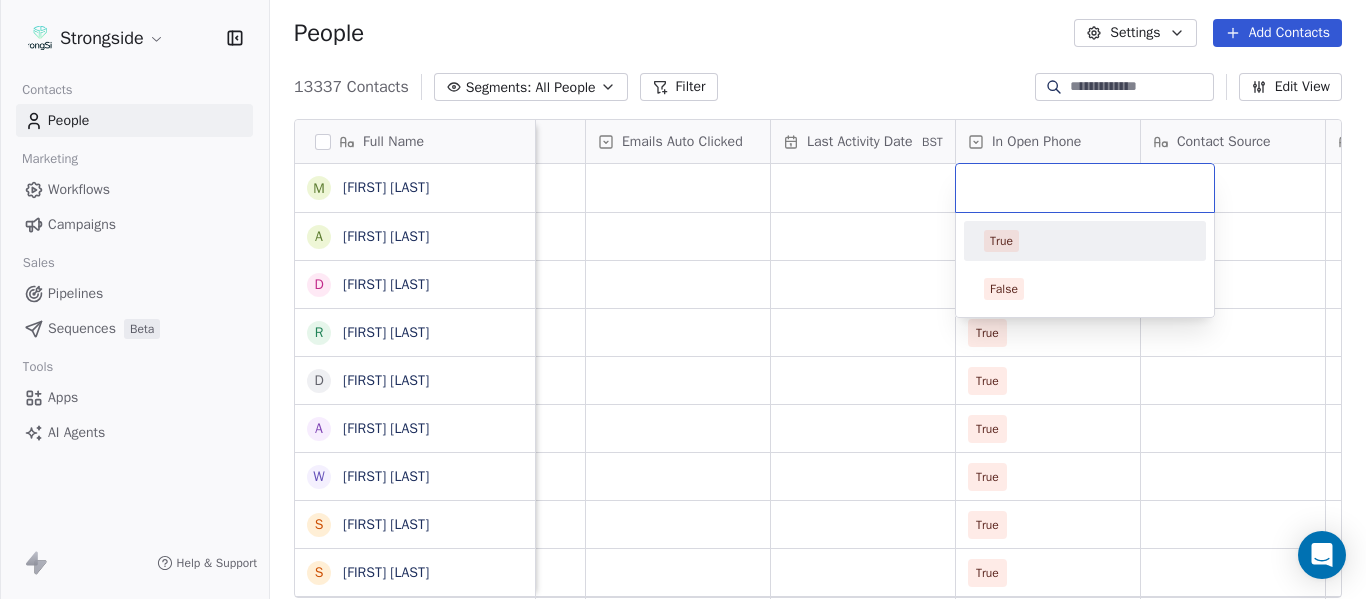 click on "True" at bounding box center [1085, 241] 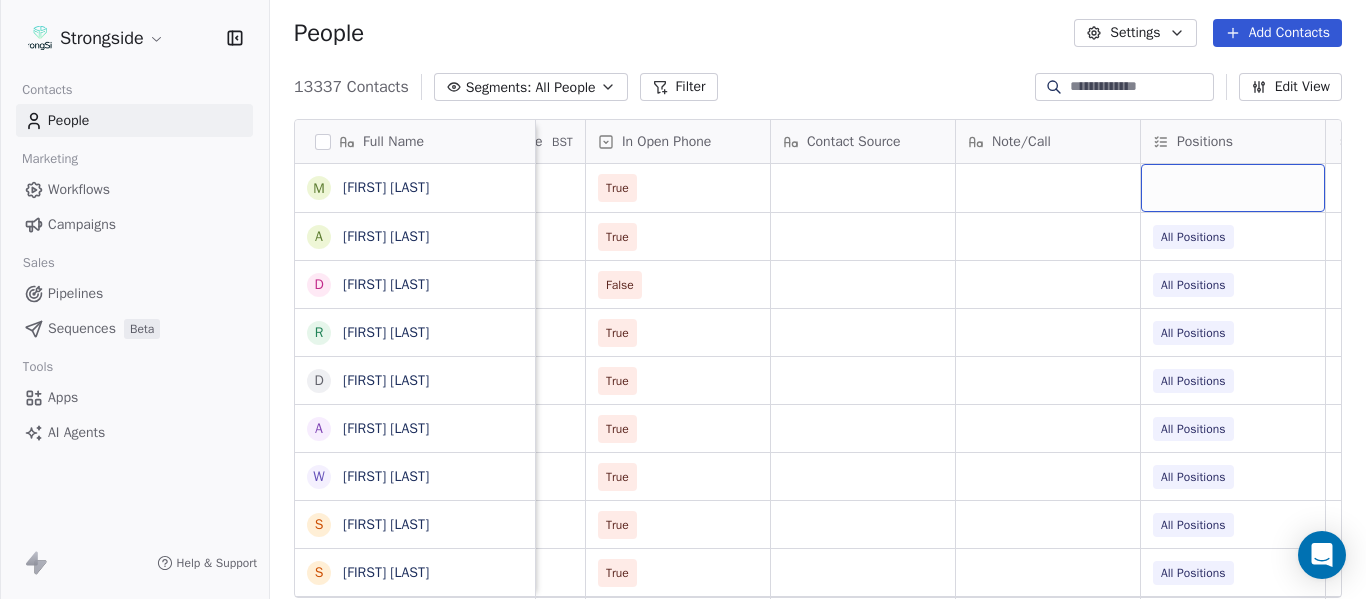 scroll, scrollTop: 0, scrollLeft: 2568, axis: horizontal 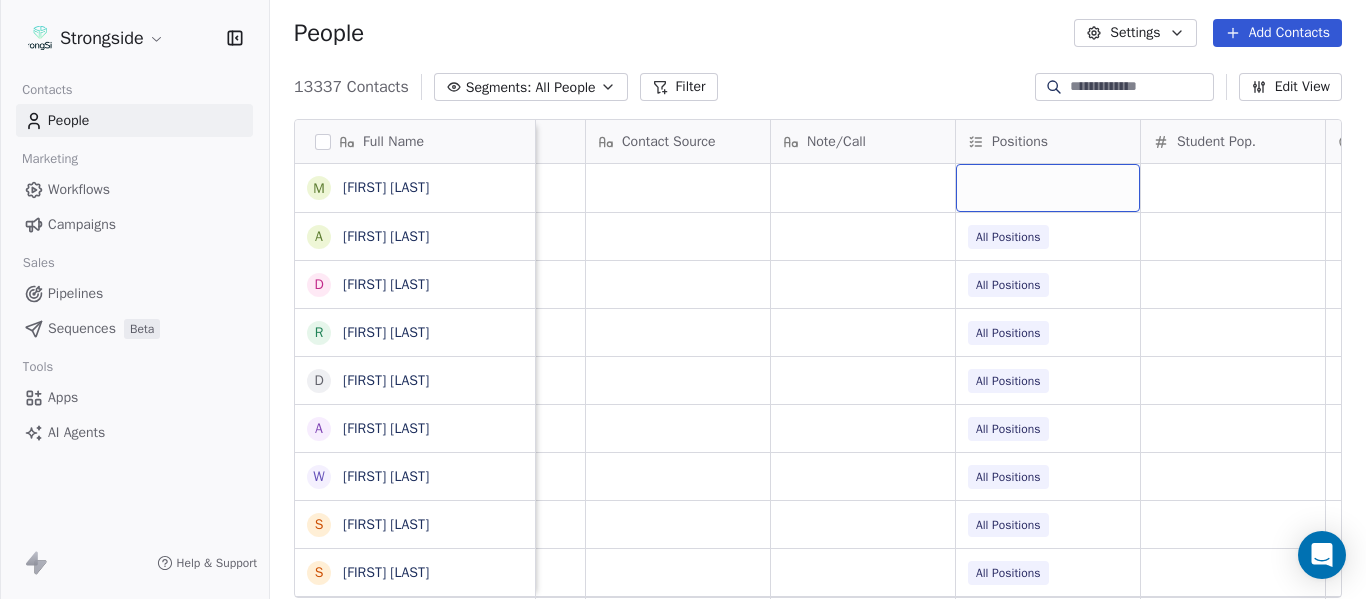 click at bounding box center (1048, 188) 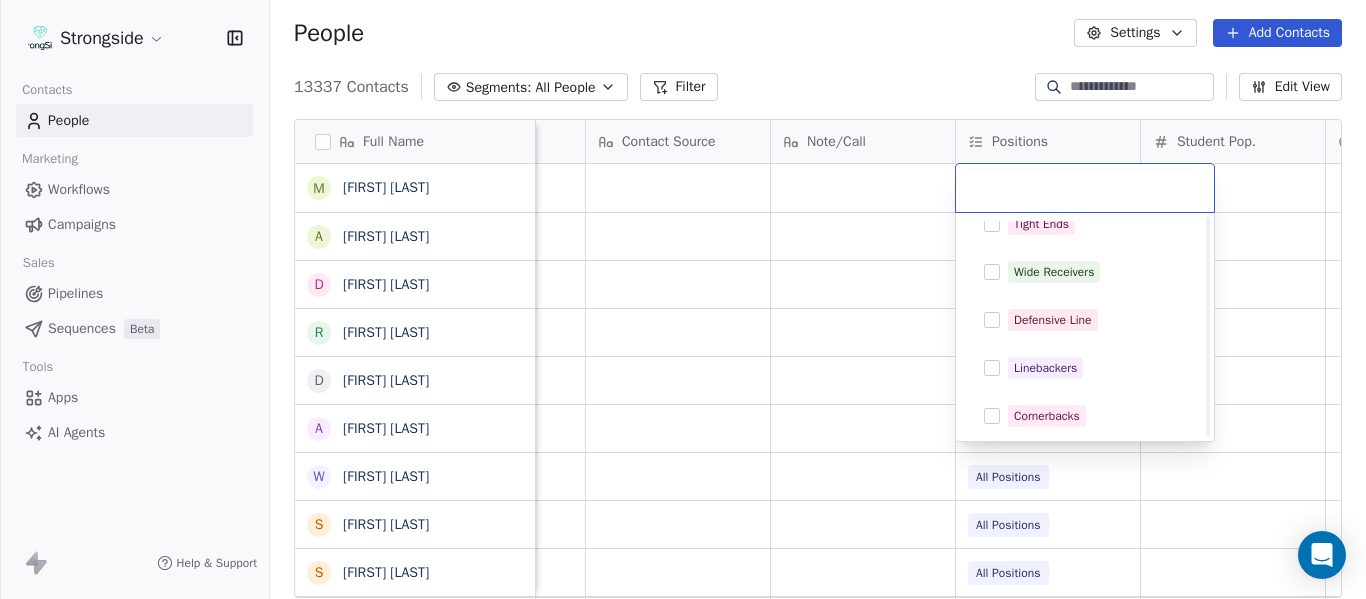 scroll, scrollTop: 500, scrollLeft: 0, axis: vertical 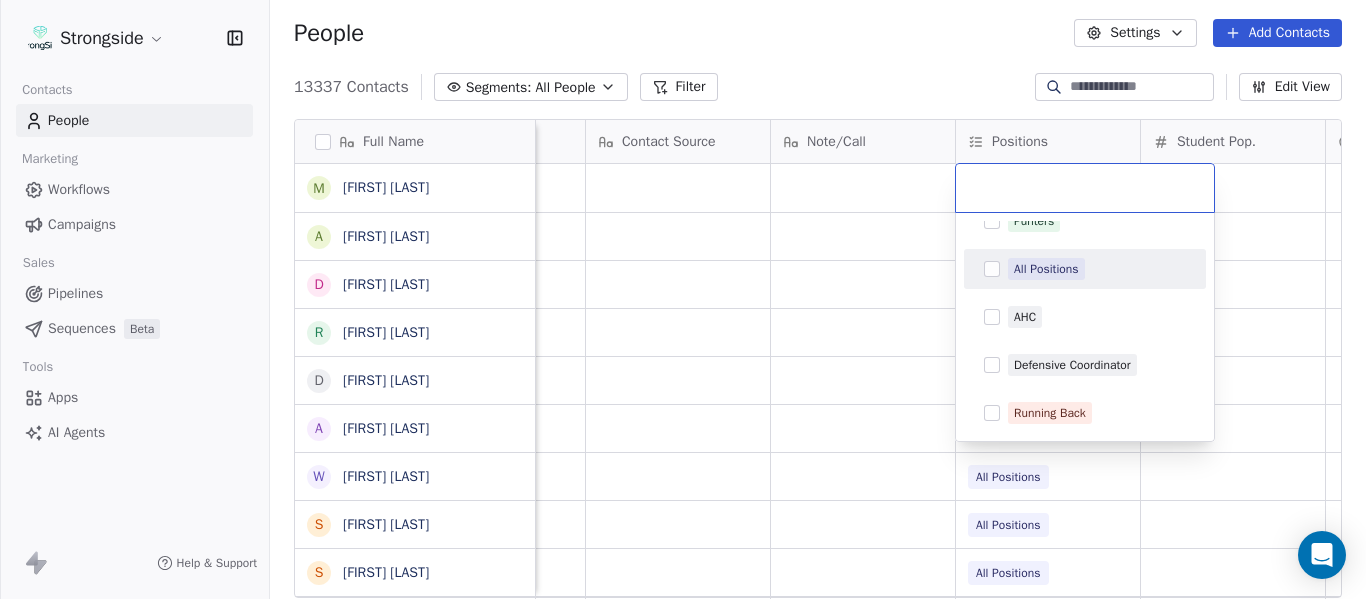 click on "All Positions" at bounding box center [1046, 269] 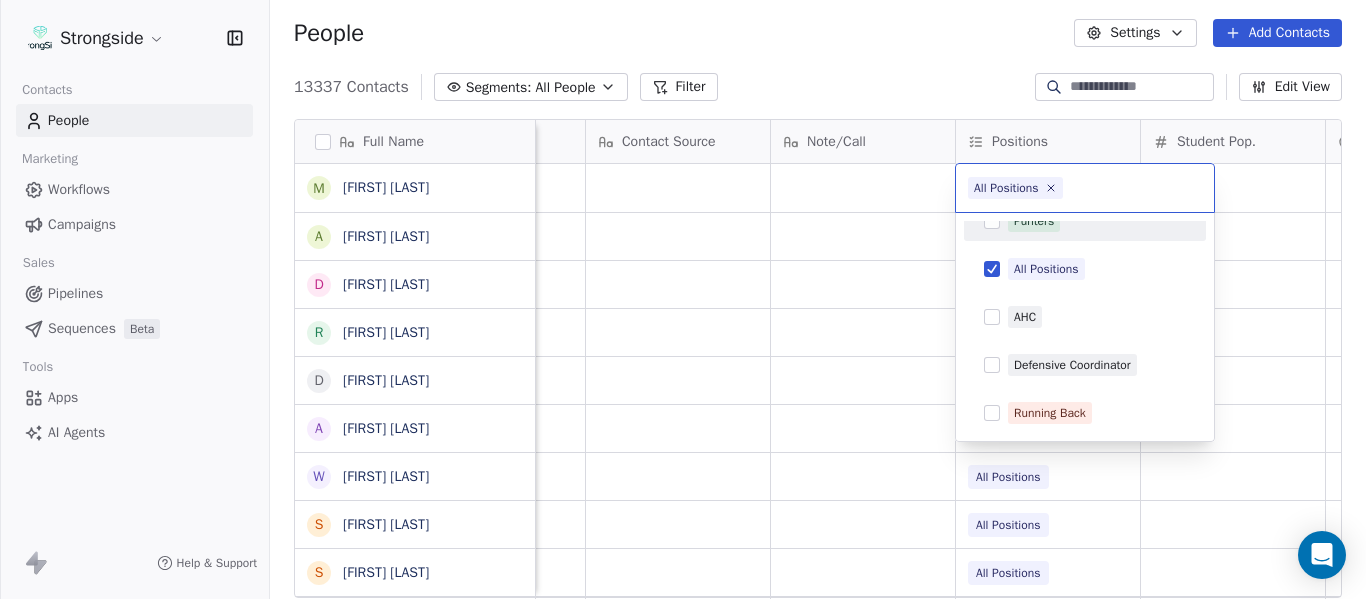 click on "Strongside Contacts People Marketing Workflows Campaigns Sales Pipelines Sequences Beta Tools Apps AI Agents Help & Support People Settings Add Contacts 13337 Contacts Segments: All People Filter Edit View Tag Add to Sequence Export Full Name M [FIRST] [LAST] A [FIRST] [LAST] D [FIRST] [LAST] R [FIRST] [LAST] D [FIRST] [LAST] A [FIRST] [LAST] W [FIRST] [LAST] S [FIRST] [LAST] S [FIRST] [LAST] J [FIRST] [LAST] H [FIRST] [LAST] K [FIRST] [LAST] K [FIRST] [LAST] C [FIRST] [LAST] L [FIRST] [LAST] D [FIRST] [LAST] K [FIRST] [LAST] B [FIRST] [LAST] C [FIRST] [LAST] D [FIRST] [LAST] K [FIRST] [LAST] K [FIRST] [LAST] C [FIRST] [LAST] T [FIRST] [LAST] A [FIRST] [LAST] B [FIRST] [LAST] D [FIRST] [LAST] A [FIRST] [LAST] S [FIRST] [LAST] J [FIRST] [LAST] Priority Emails Auto Clicked Last Activity Date BST In Open Phone Contact Source Note/Call Positions Student Pop. Lead Account True True All Positions False All Positions True All Positions True All Positions True All Positions True All Positions True All Positions True All Positions True All Positions False" at bounding box center [683, 299] 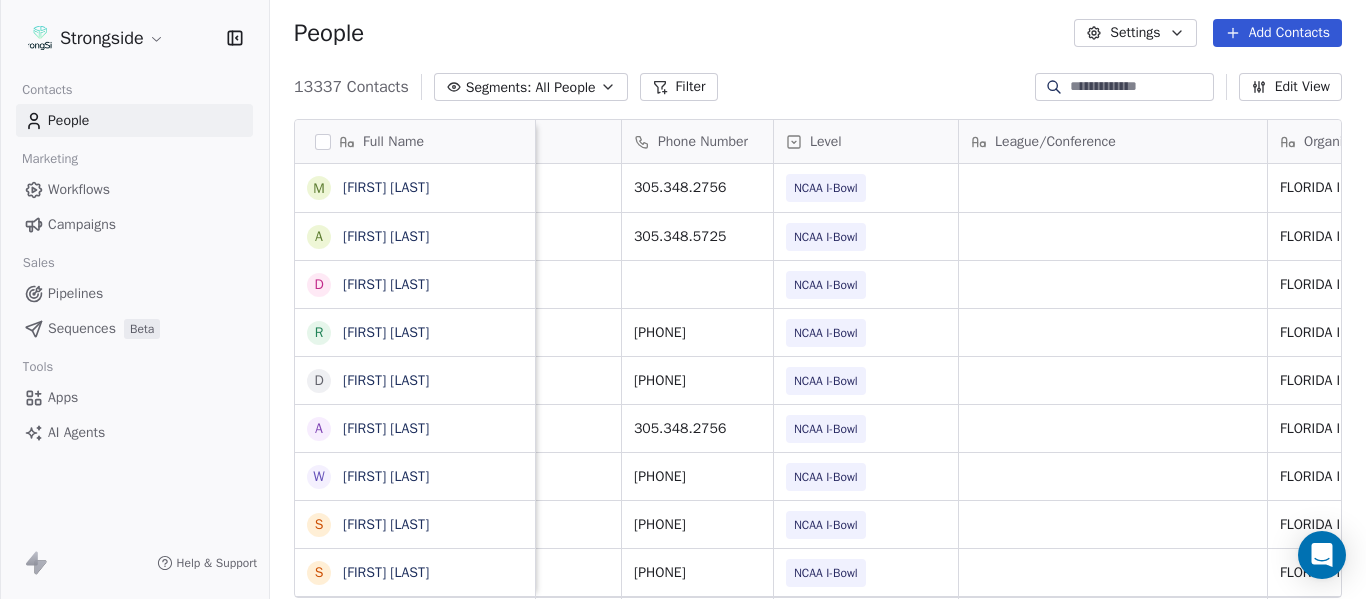 scroll, scrollTop: 0, scrollLeft: 0, axis: both 